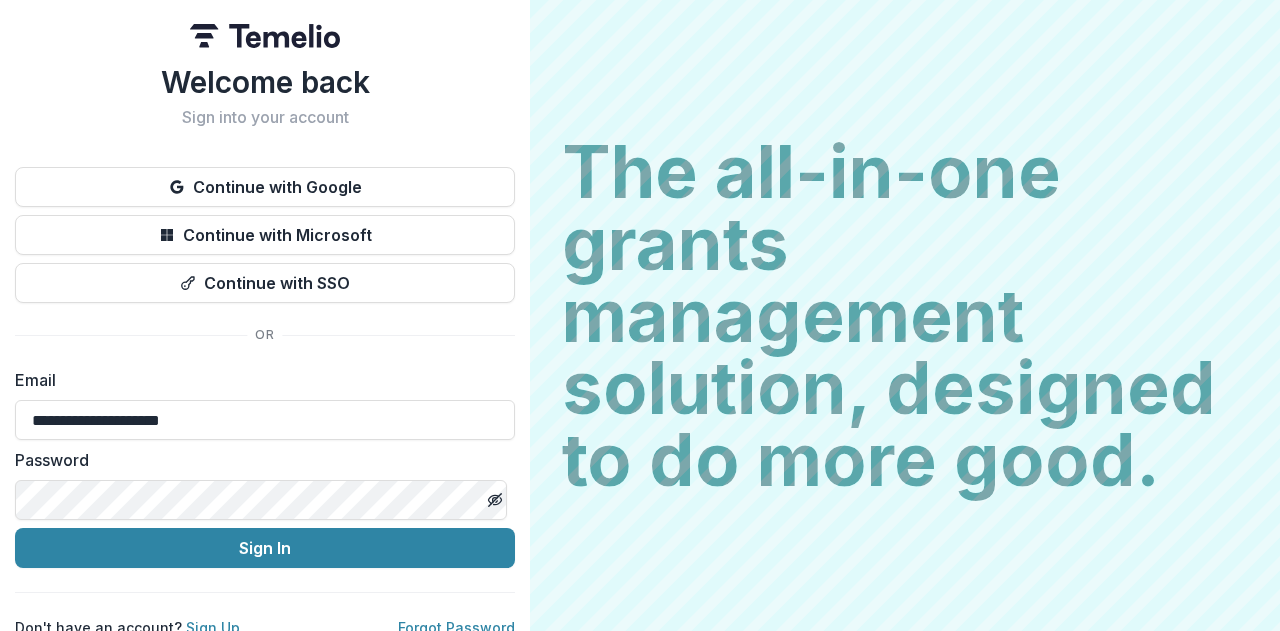 scroll, scrollTop: 0, scrollLeft: 0, axis: both 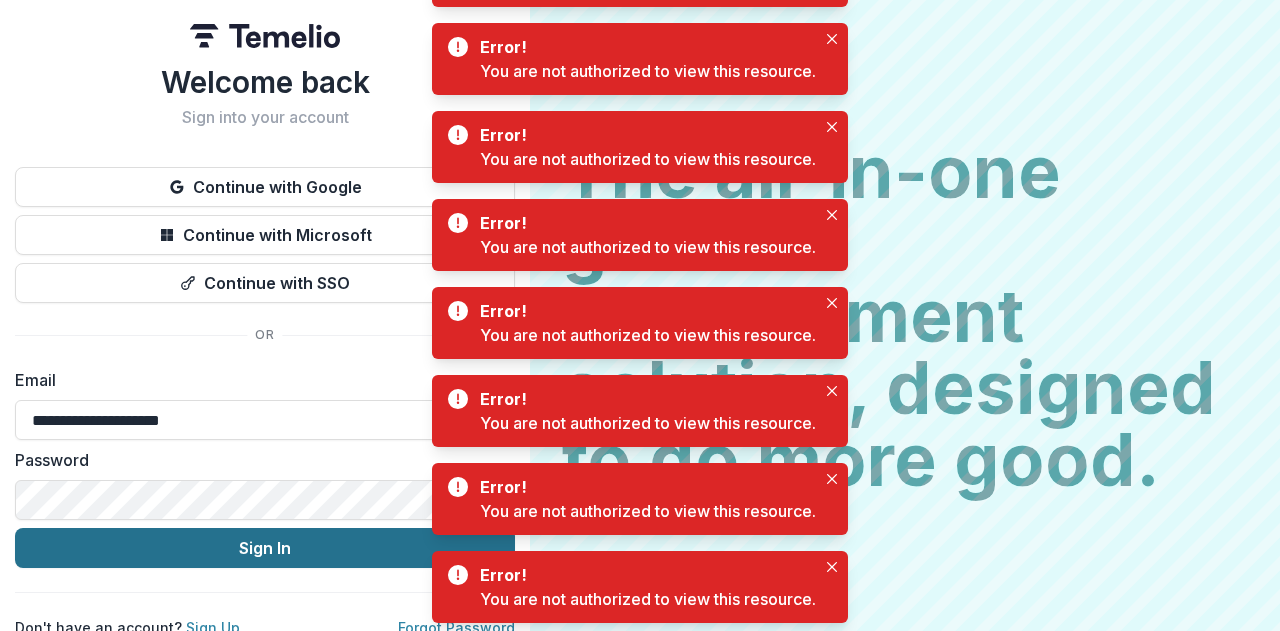 click on "Sign In" at bounding box center [265, 548] 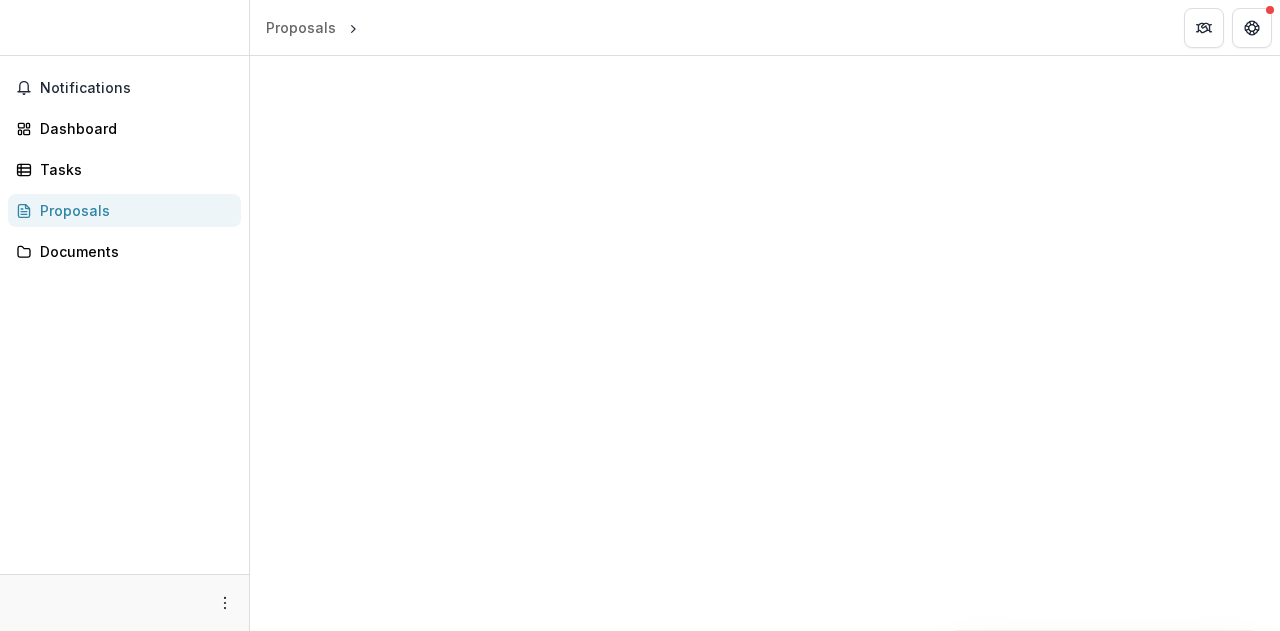scroll, scrollTop: 0, scrollLeft: 0, axis: both 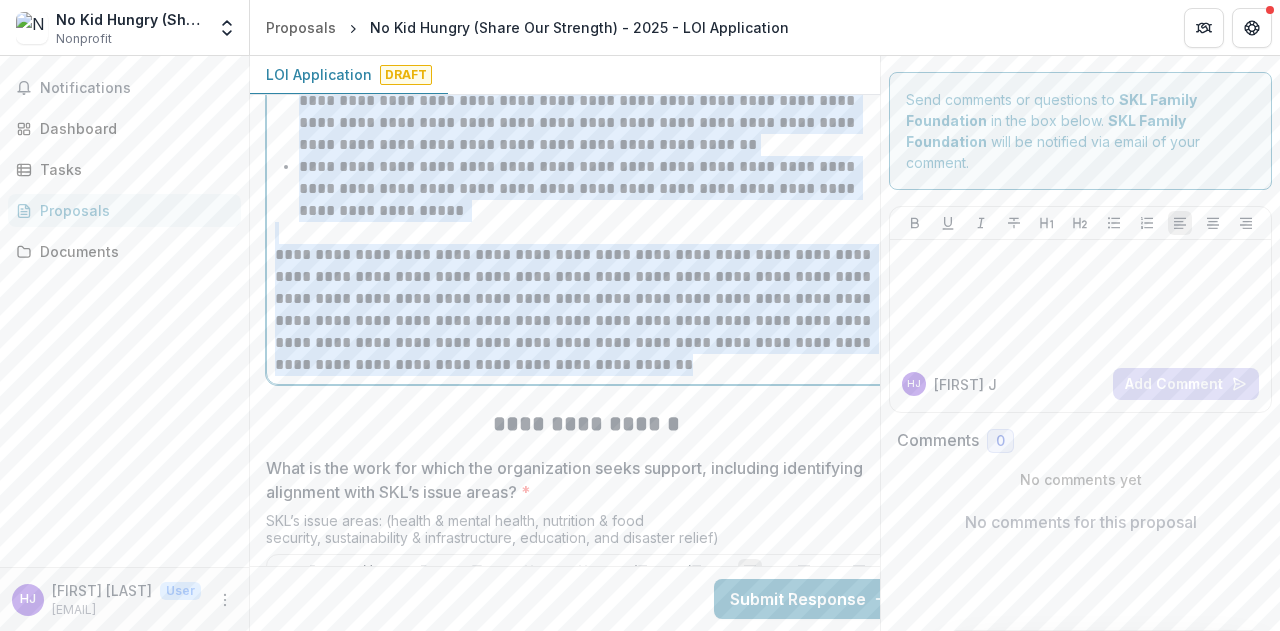 drag, startPoint x: 276, startPoint y: 316, endPoint x: 643, endPoint y: 364, distance: 370.12564 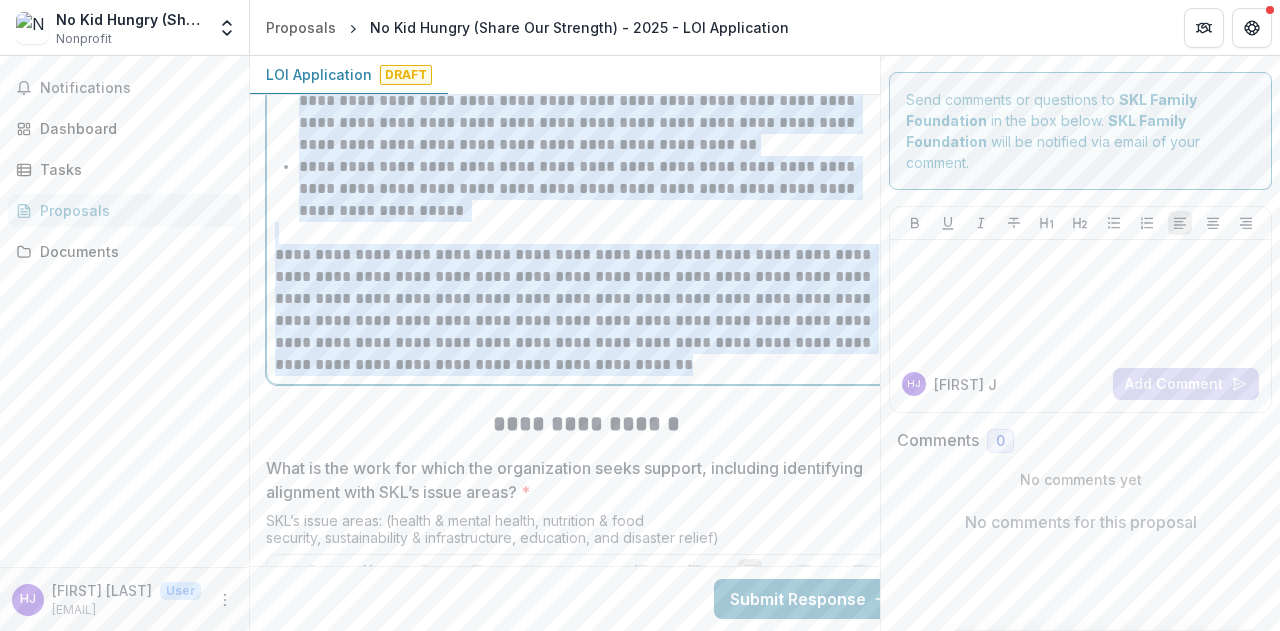 click on "**********" at bounding box center (586, -9) 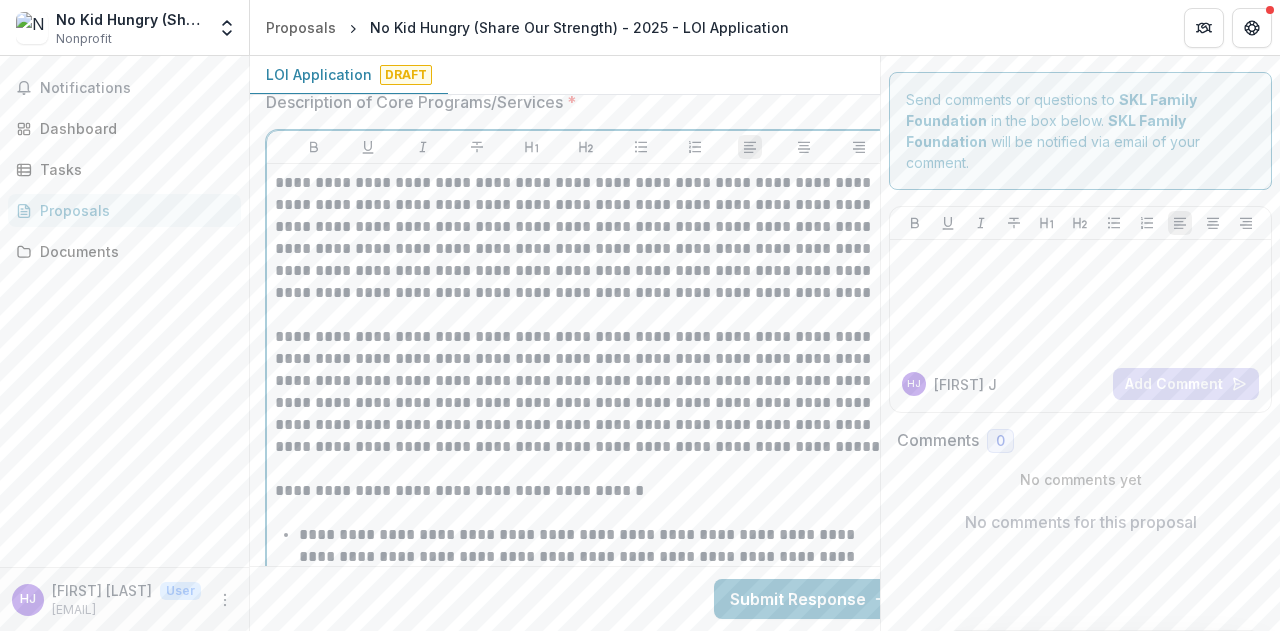 scroll, scrollTop: 1475, scrollLeft: 0, axis: vertical 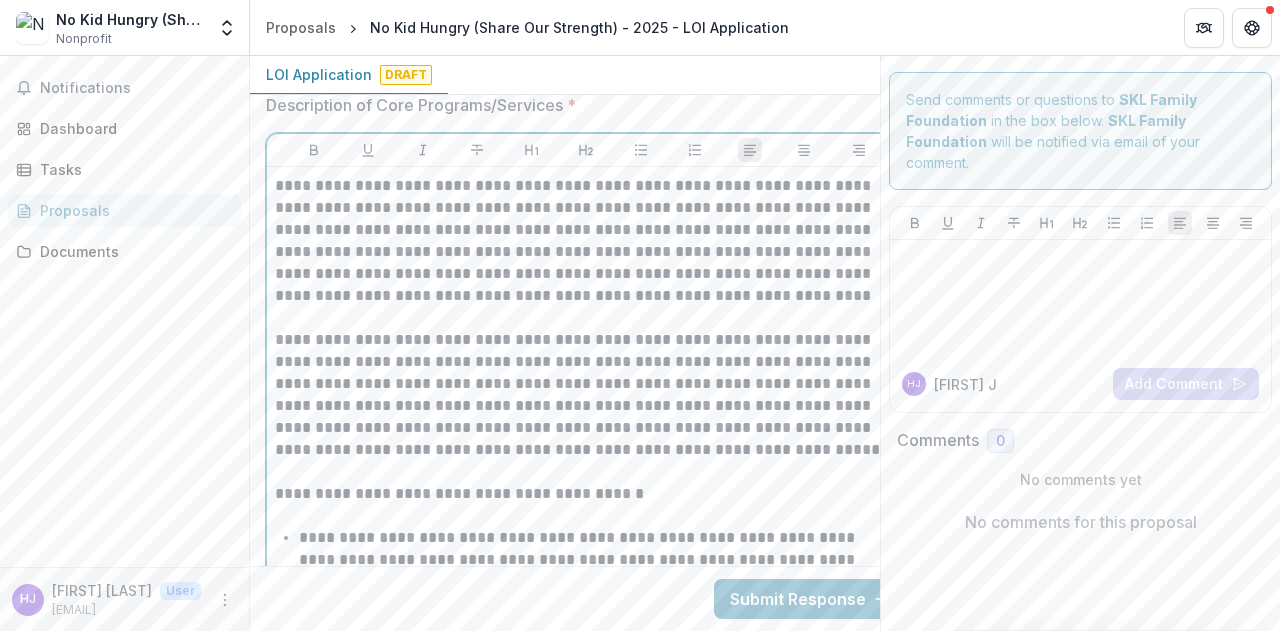 click on "**********" at bounding box center [586, 241] 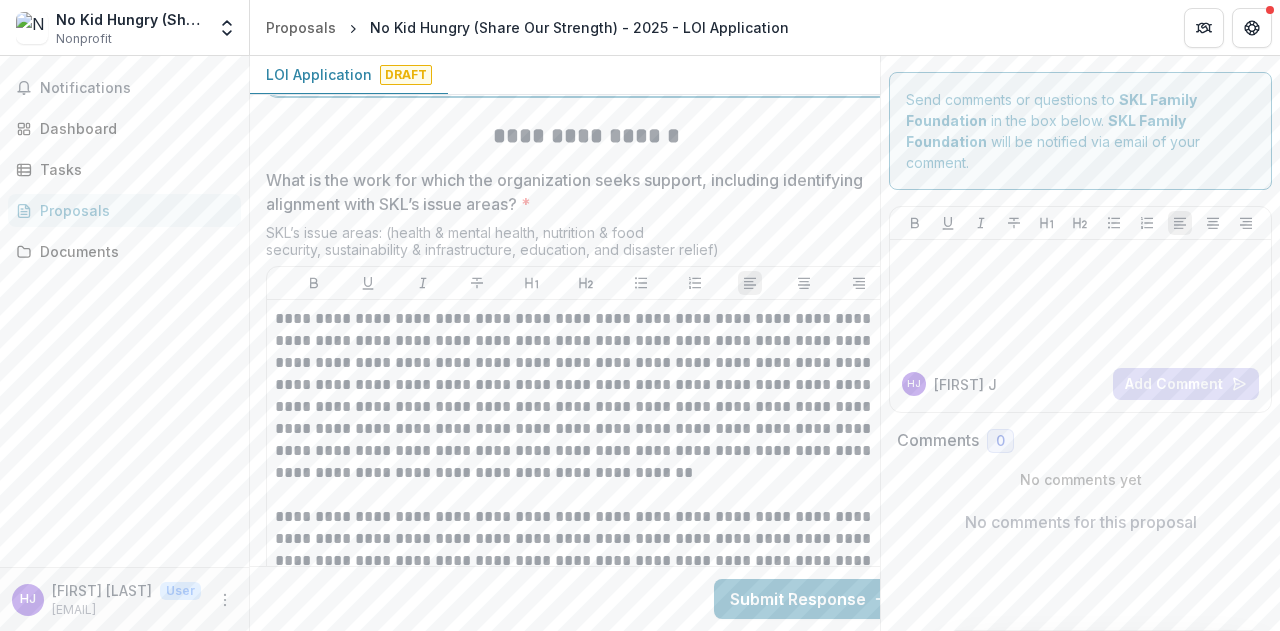 scroll, scrollTop: 2336, scrollLeft: 0, axis: vertical 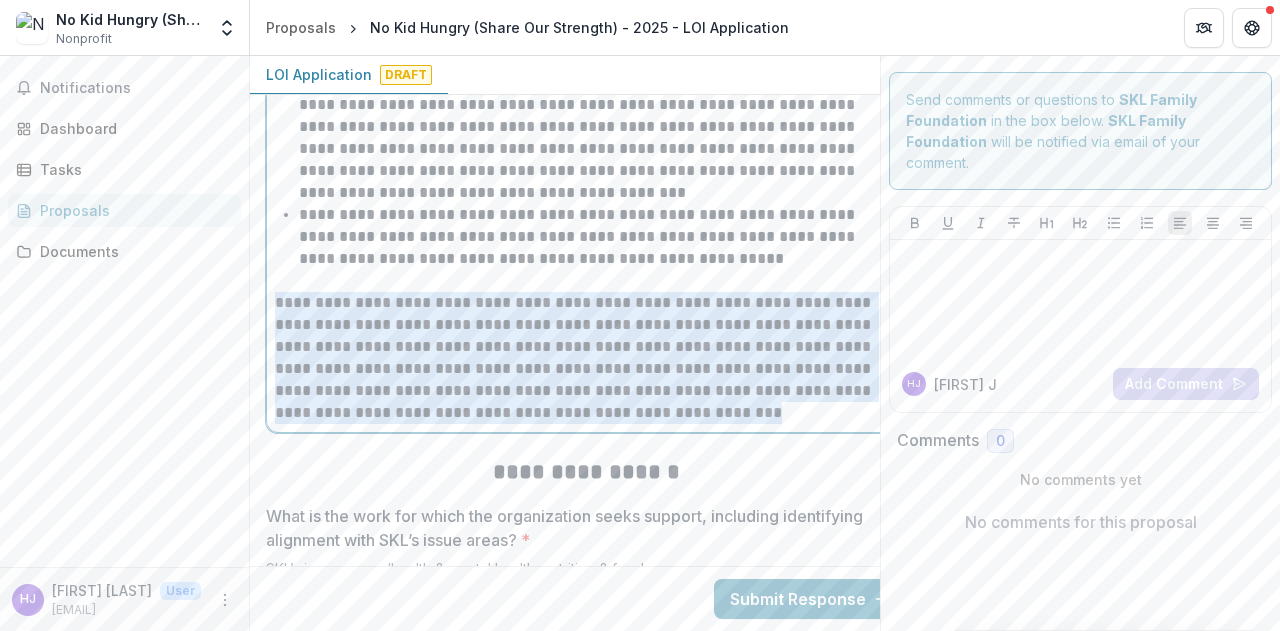 drag, startPoint x: 654, startPoint y: 414, endPoint x: 272, endPoint y: 307, distance: 396.70267 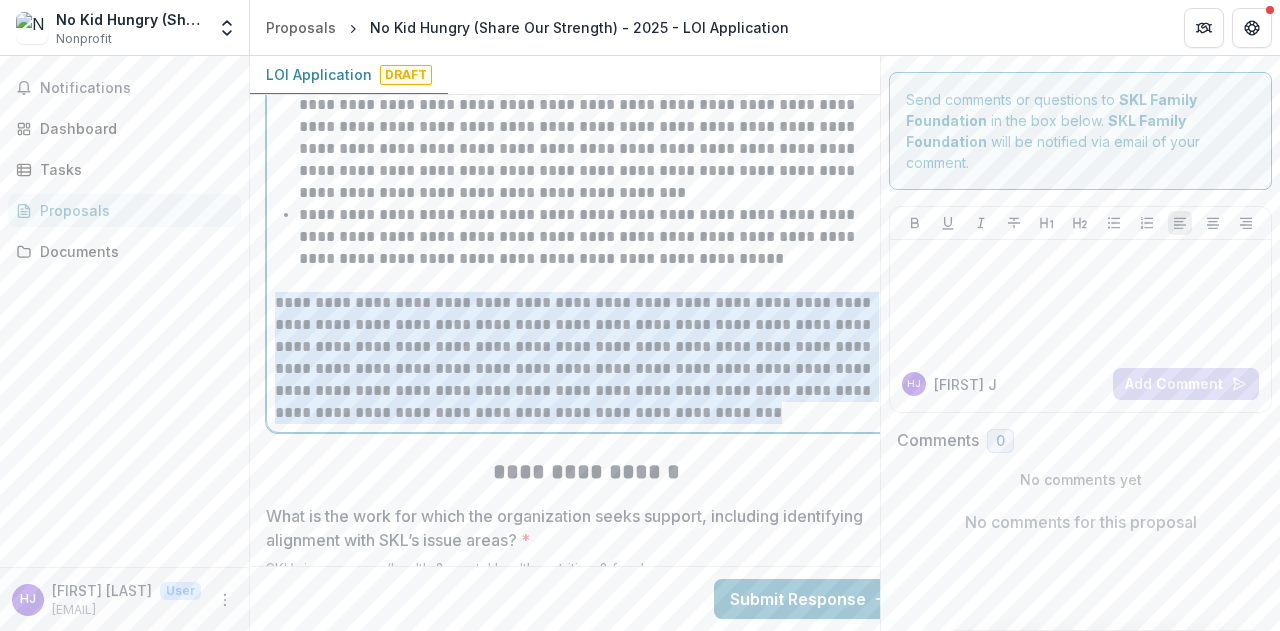 click on "**********" at bounding box center (586, 39) 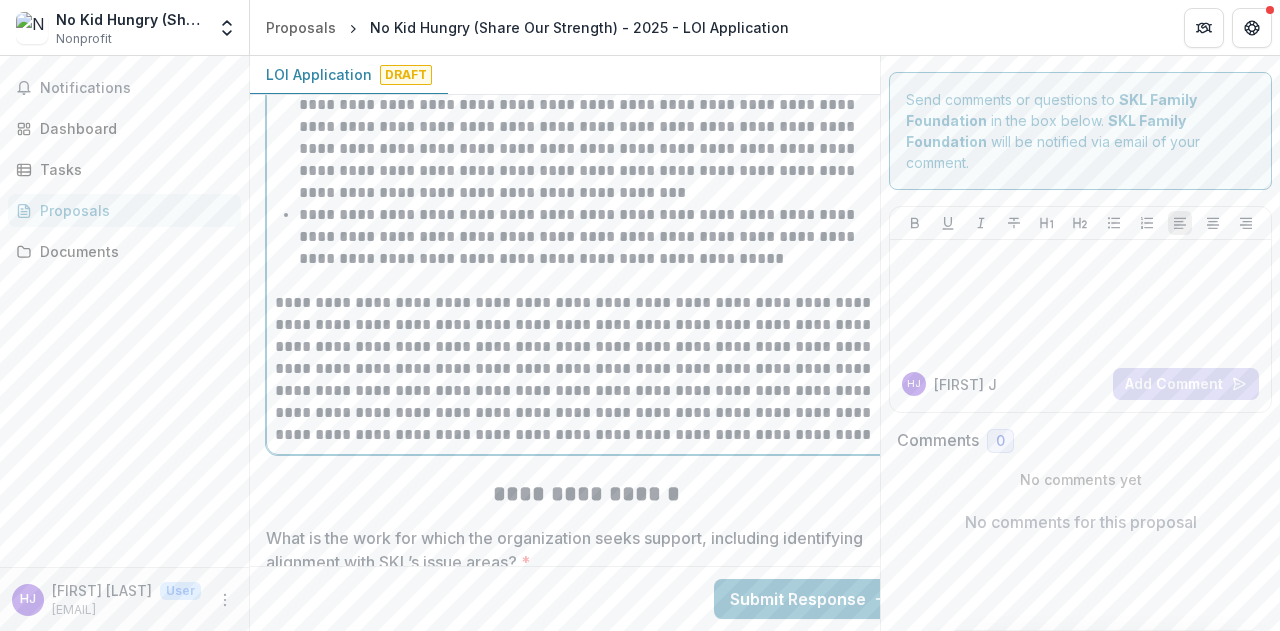 scroll, scrollTop: 1996, scrollLeft: 20, axis: both 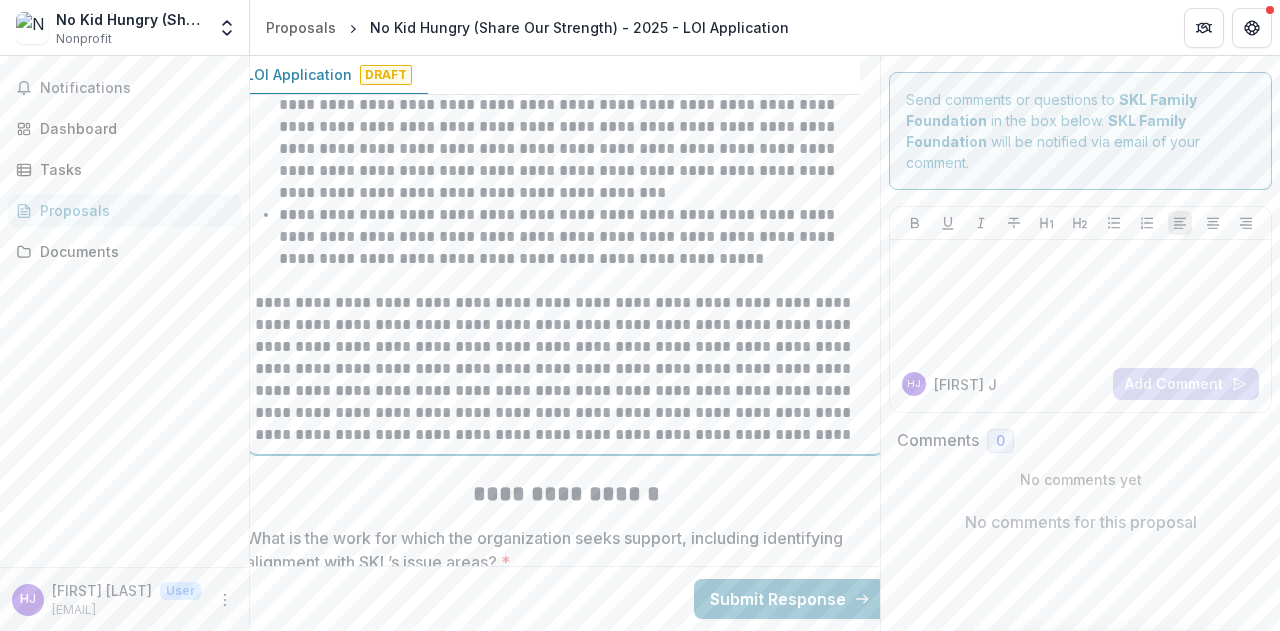 click on "**********" at bounding box center [566, 369] 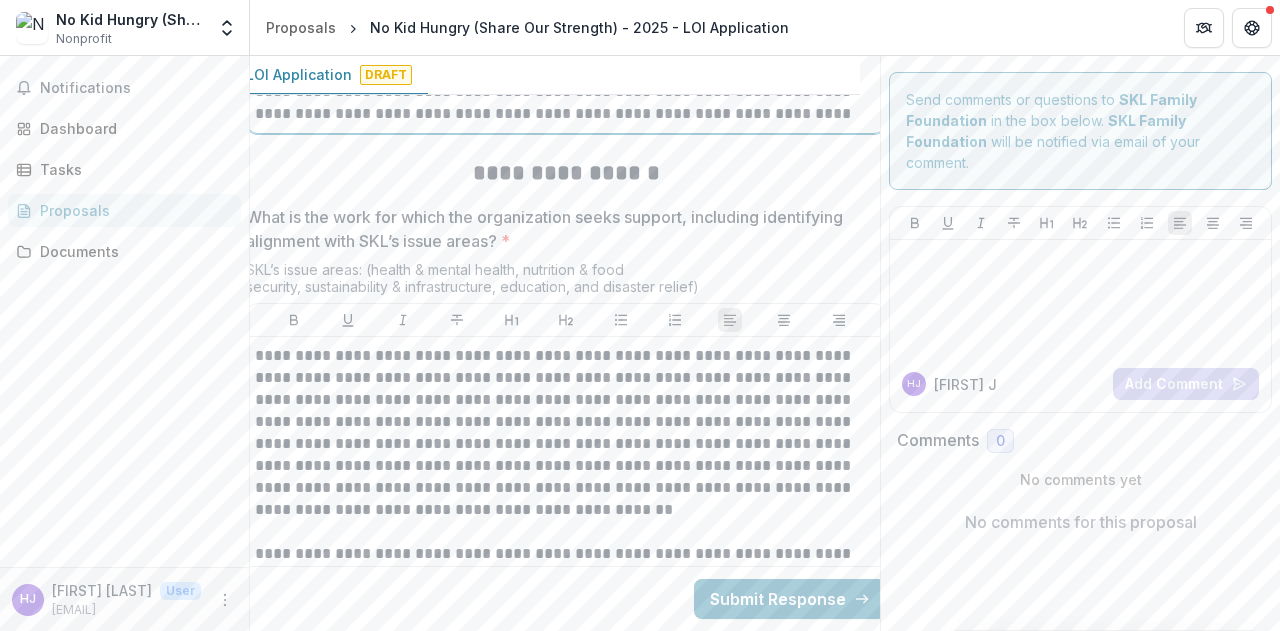 scroll, scrollTop: 2328, scrollLeft: 20, axis: both 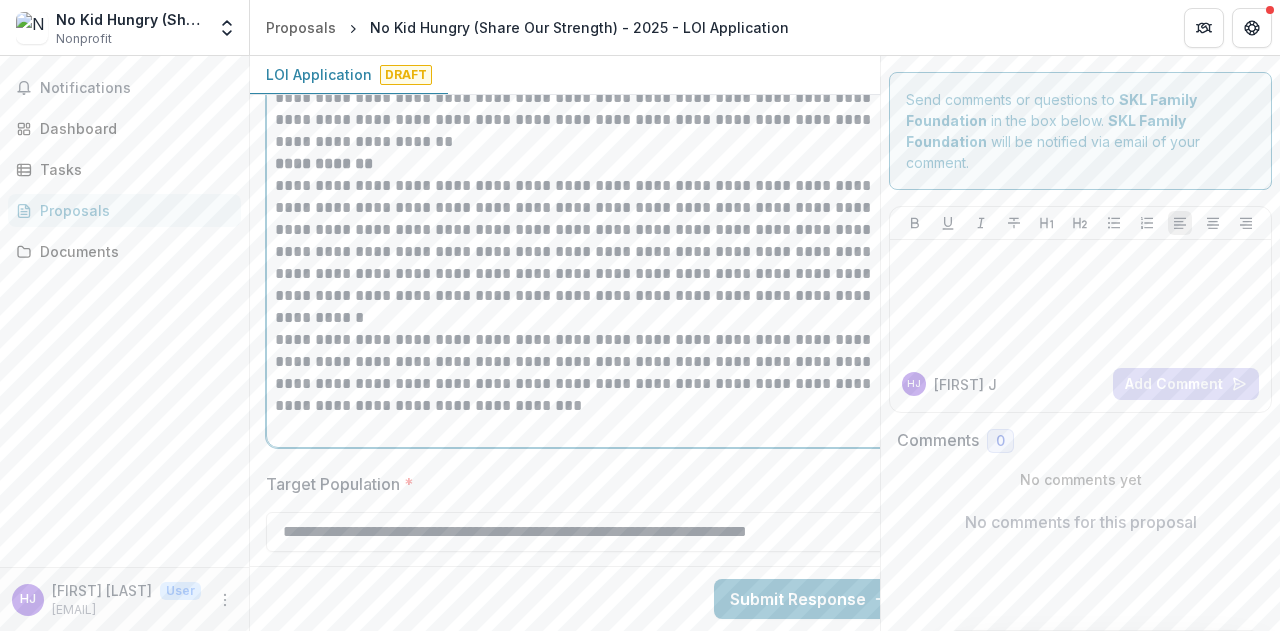 click on "**********" at bounding box center [586, -342] 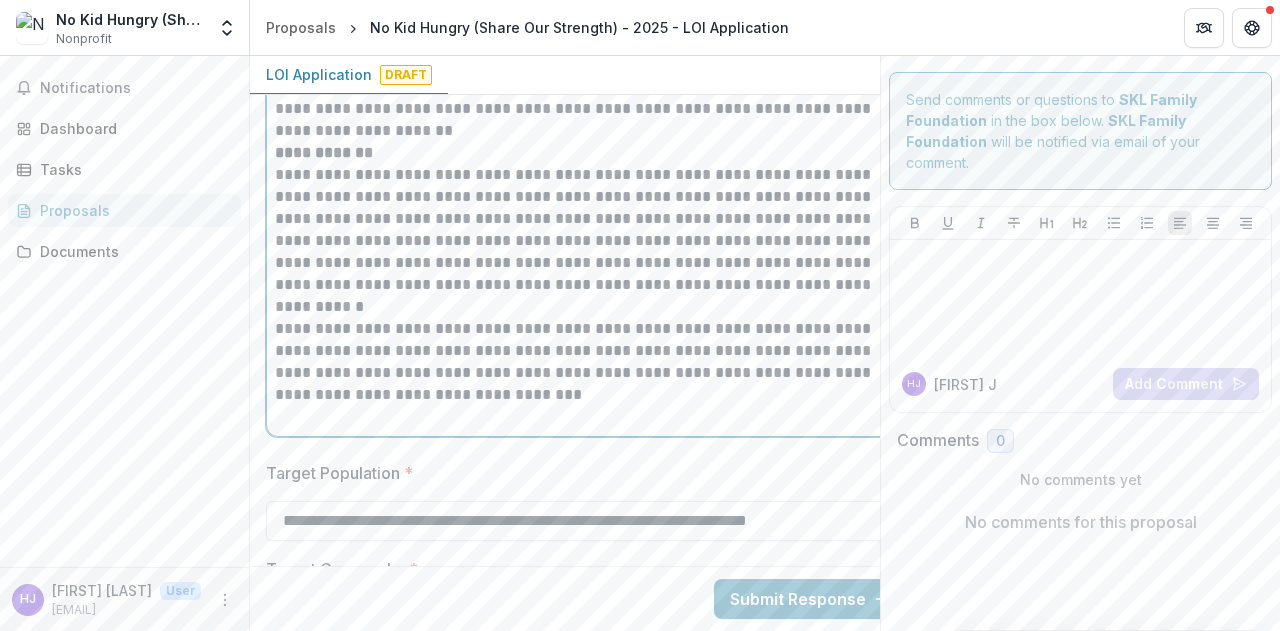 scroll, scrollTop: 3868, scrollLeft: 0, axis: vertical 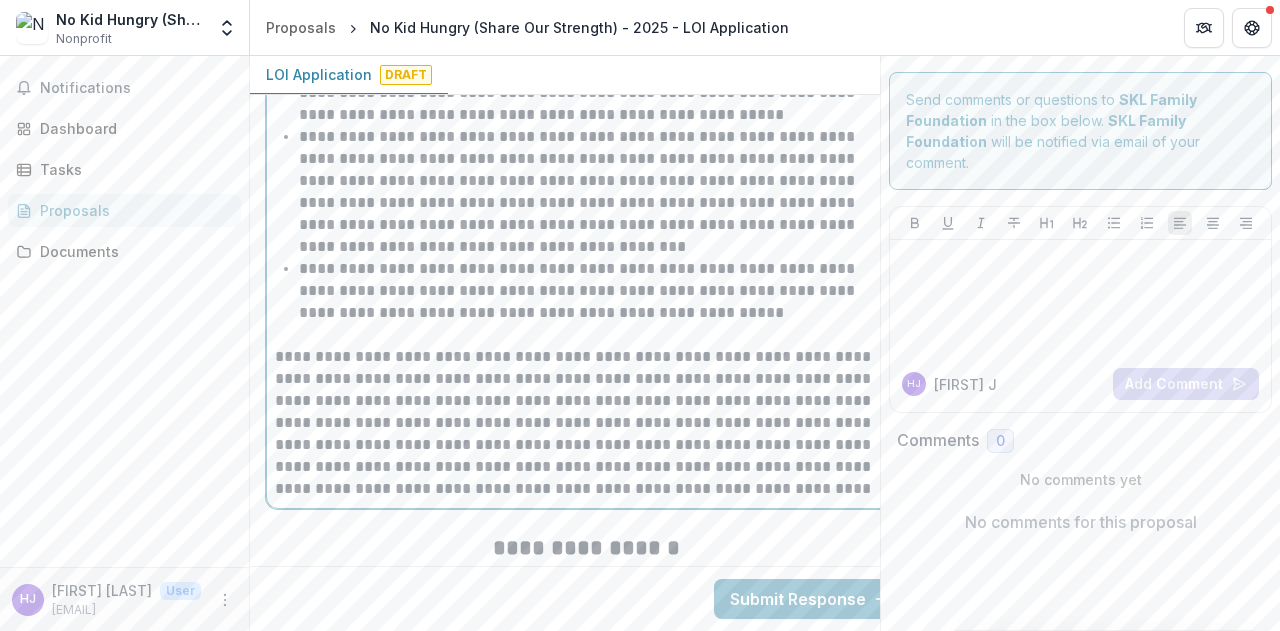 drag, startPoint x: 280, startPoint y: 354, endPoint x: 840, endPoint y: 493, distance: 576.99304 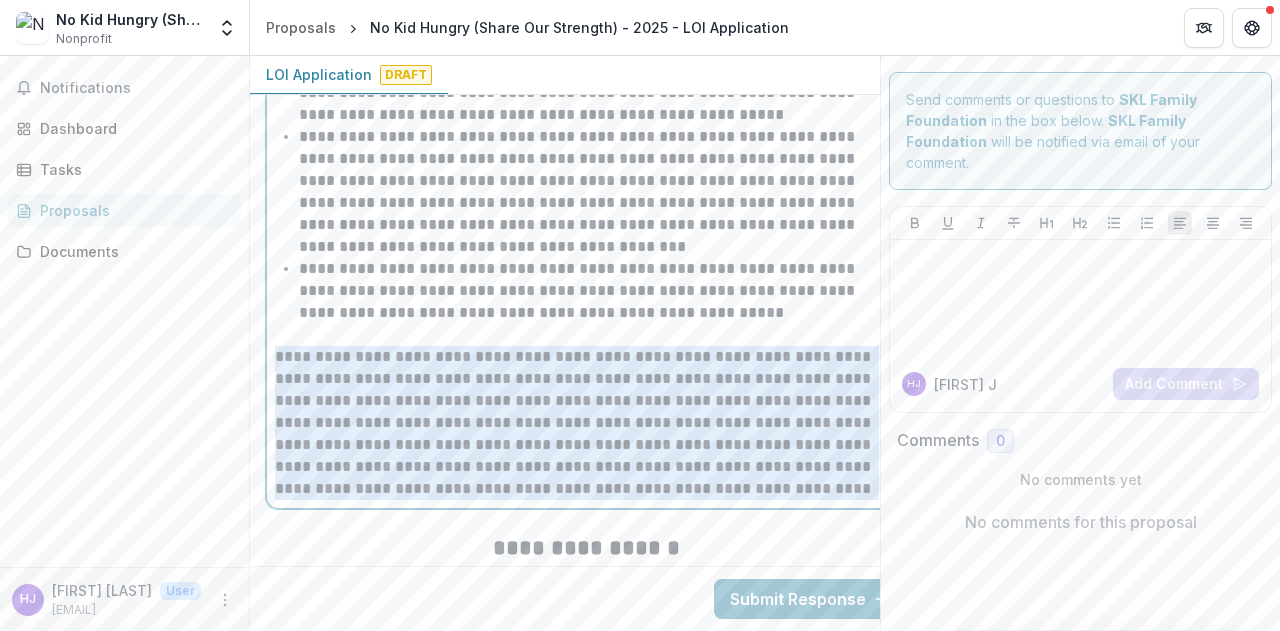 click on "**********" at bounding box center (586, 423) 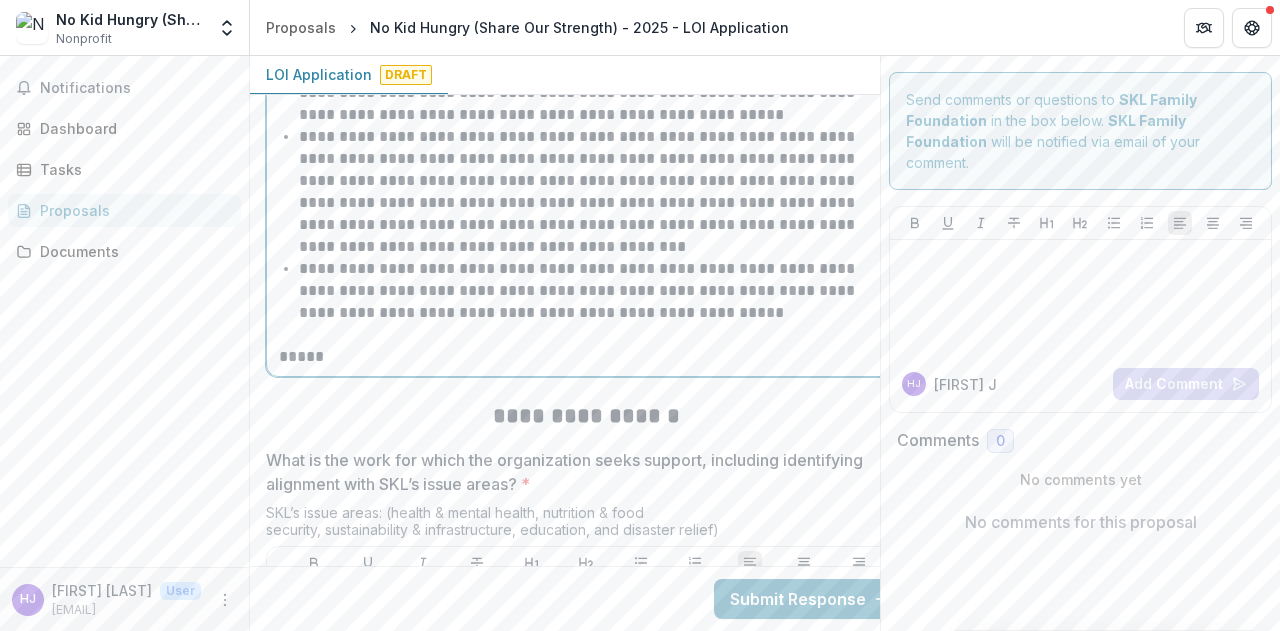 click on "*****" at bounding box center [586, 357] 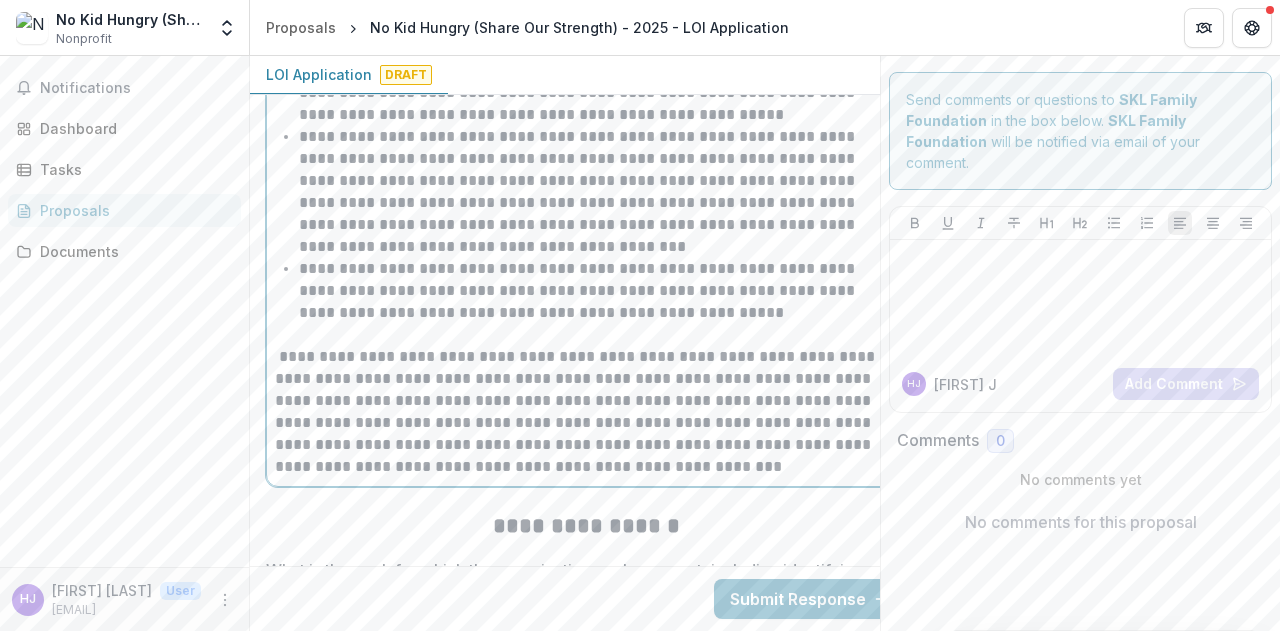 click on "**********" at bounding box center (586, 412) 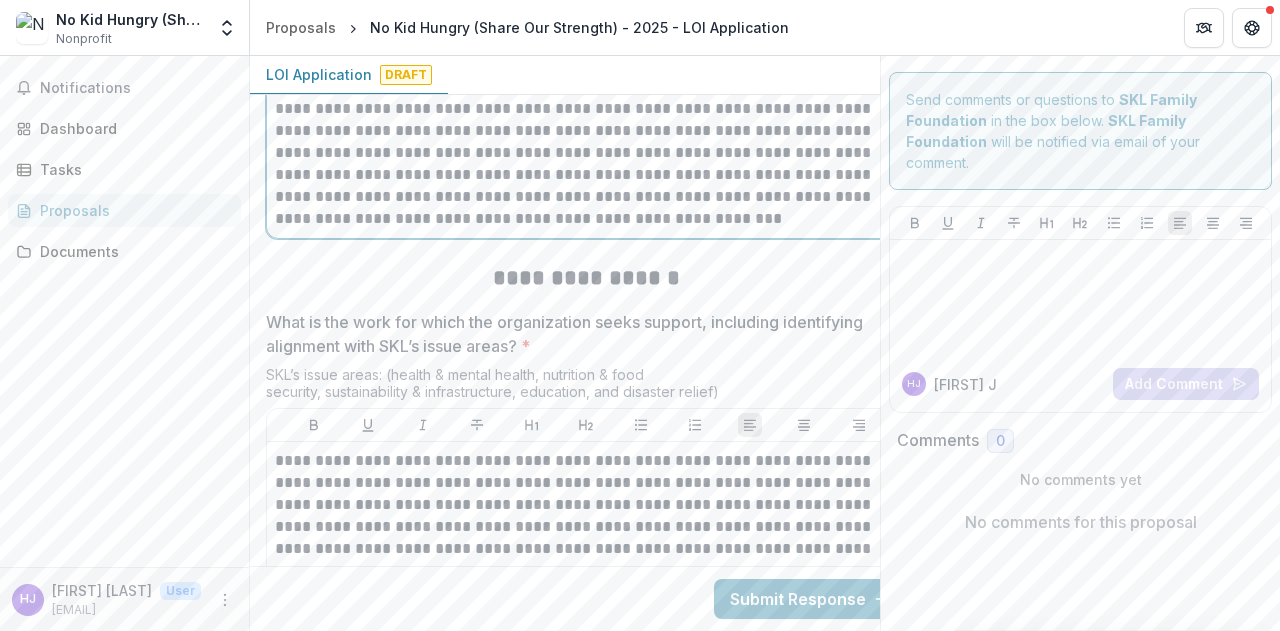 scroll, scrollTop: 2396, scrollLeft: 0, axis: vertical 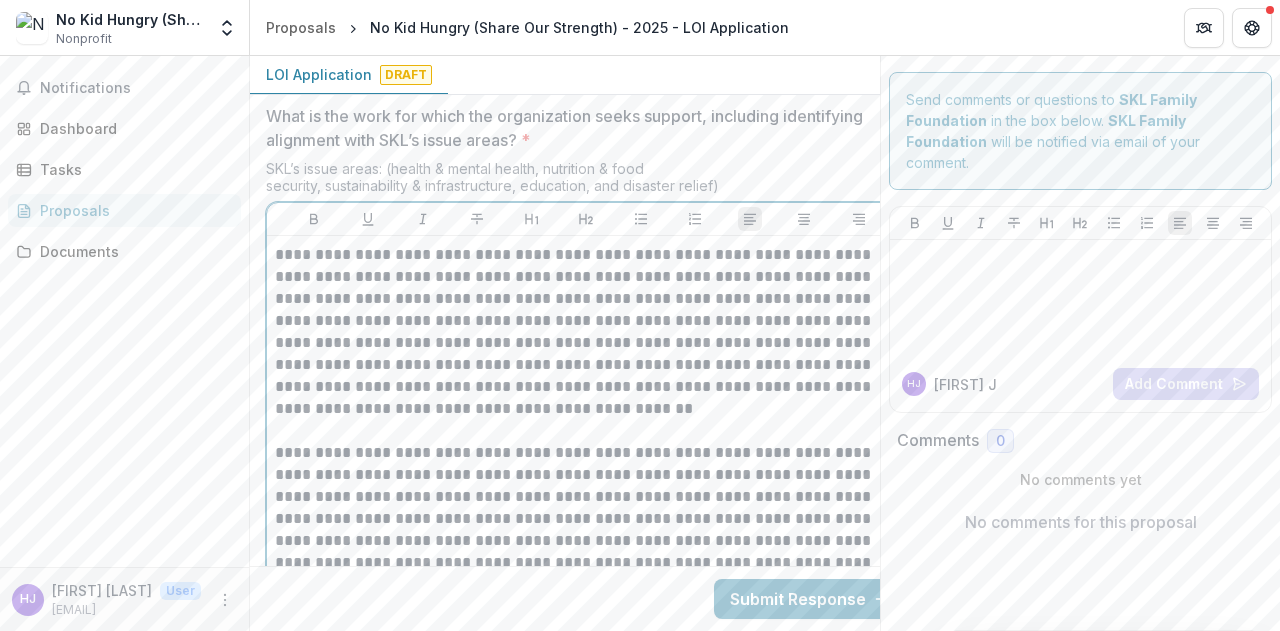 click on "**********" at bounding box center [586, 332] 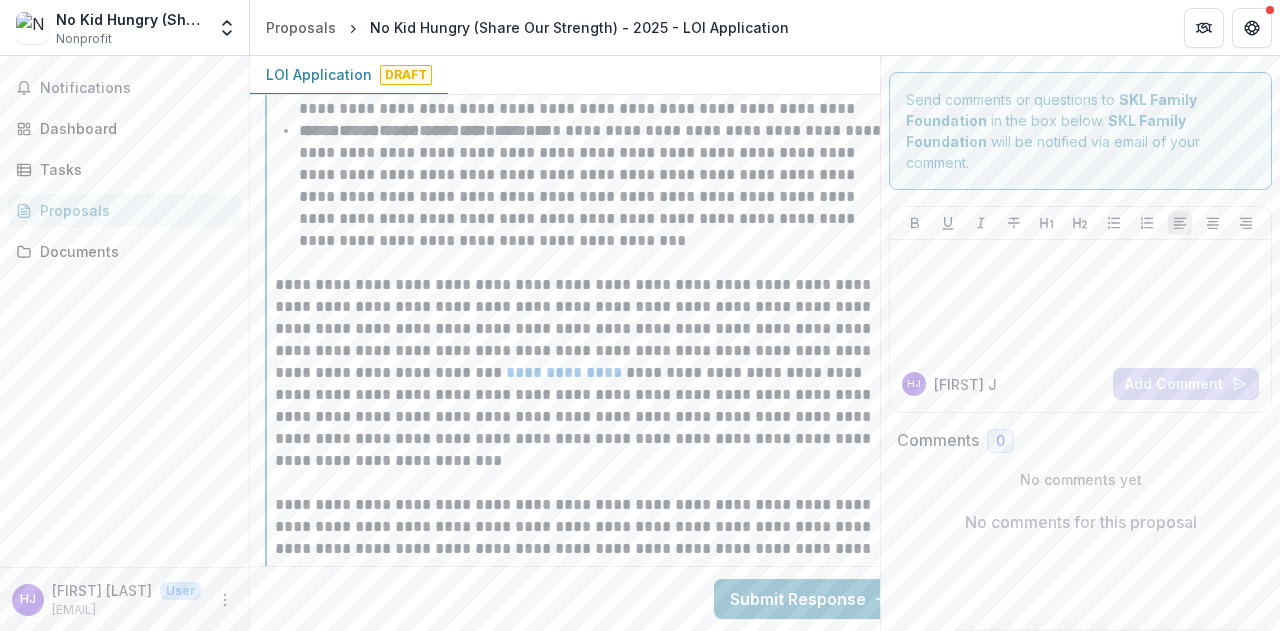 scroll, scrollTop: 3275, scrollLeft: 0, axis: vertical 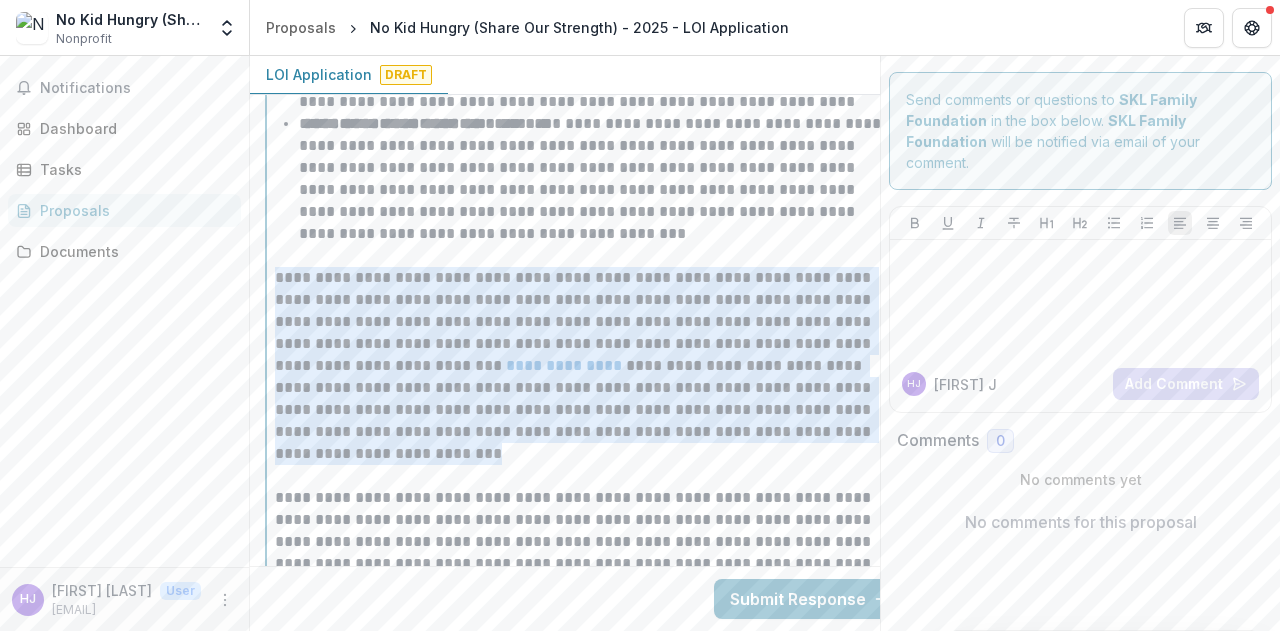 drag, startPoint x: 275, startPoint y: 270, endPoint x: 404, endPoint y: 455, distance: 225.53491 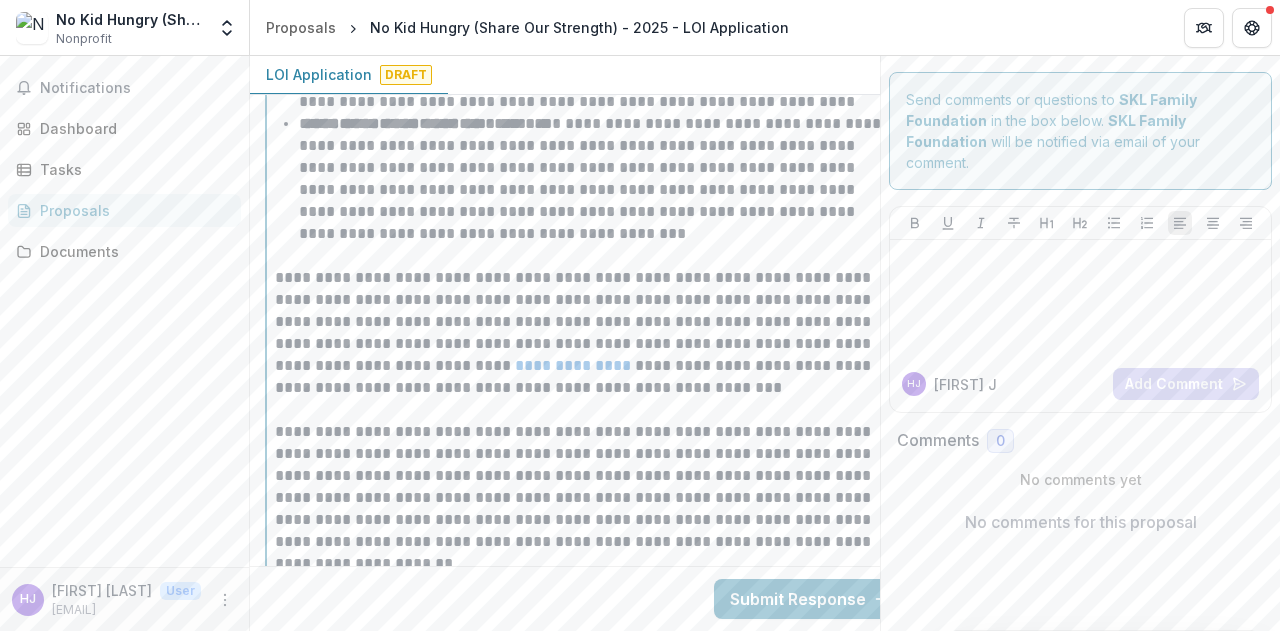 type 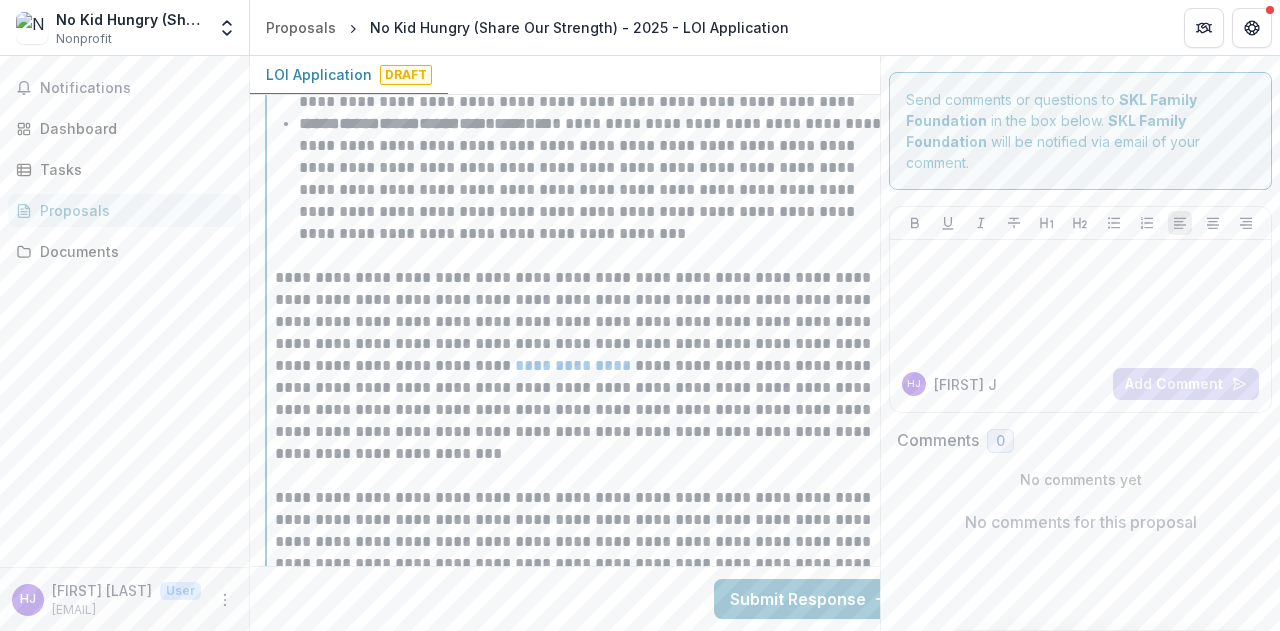 click on "**********" at bounding box center [586, 366] 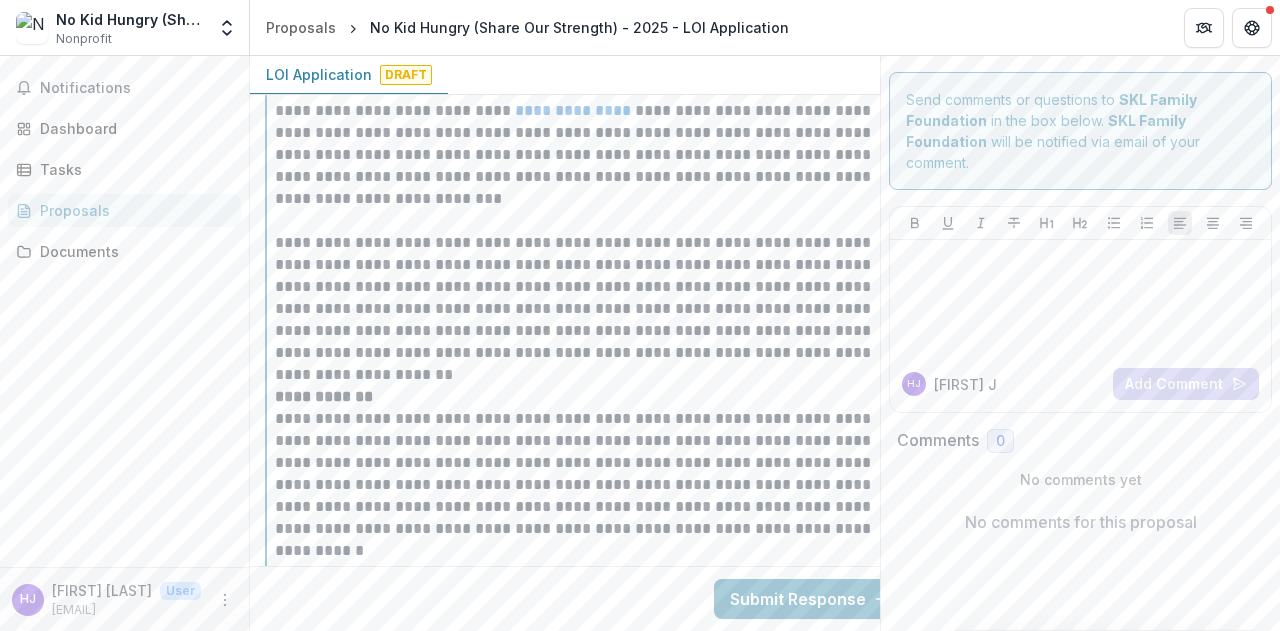 scroll, scrollTop: 3532, scrollLeft: 0, axis: vertical 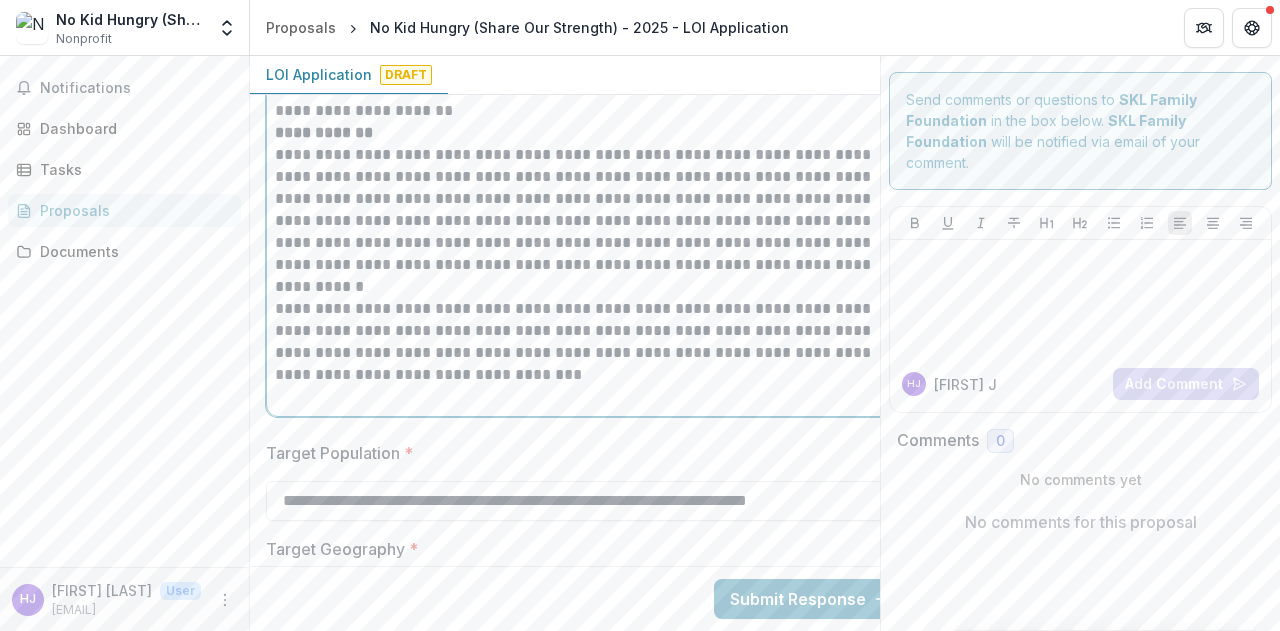 click at bounding box center [586, 397] 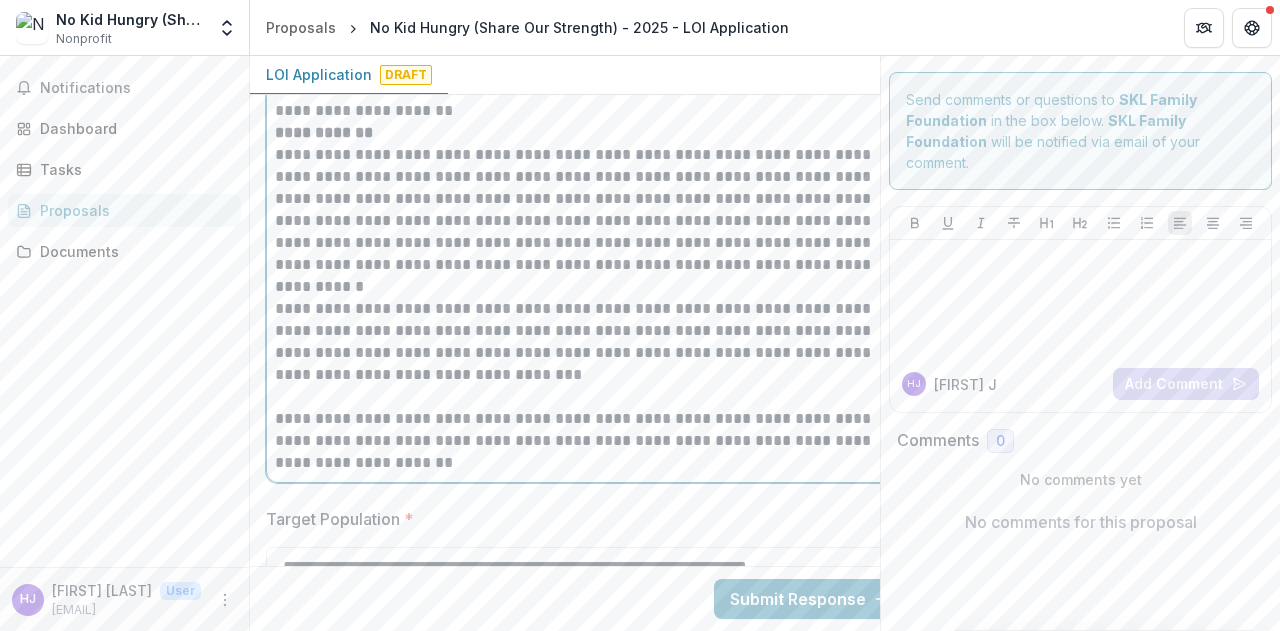 scroll, scrollTop: 3856, scrollLeft: 0, axis: vertical 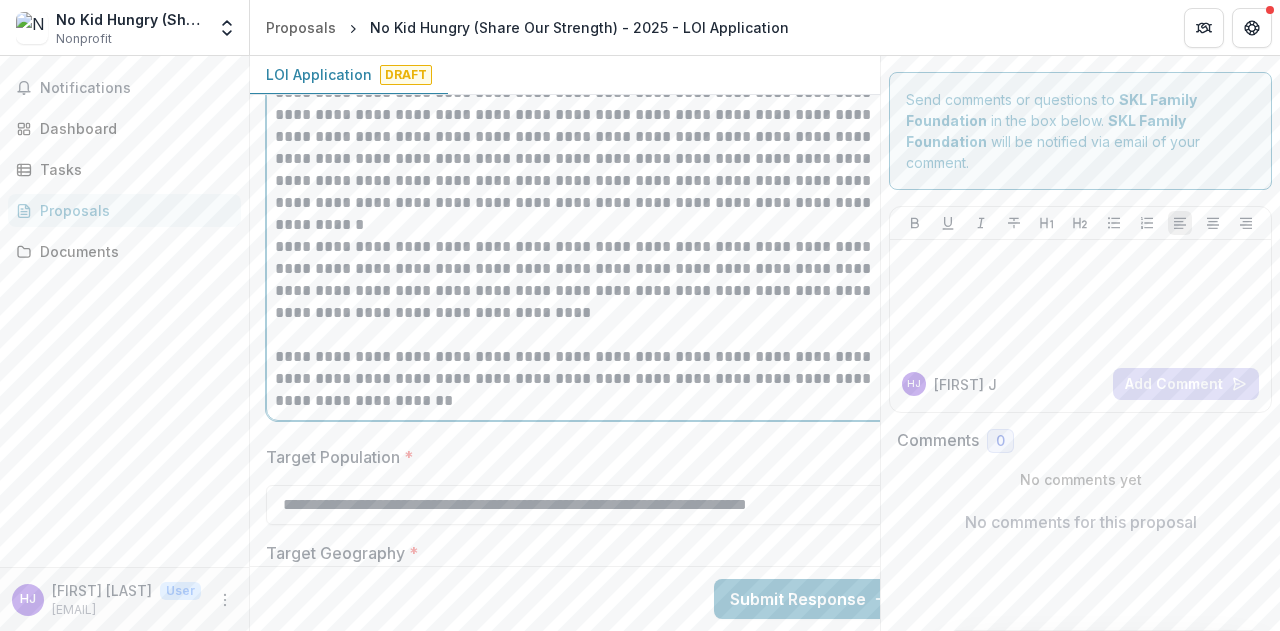 click on "**********" at bounding box center (586, 280) 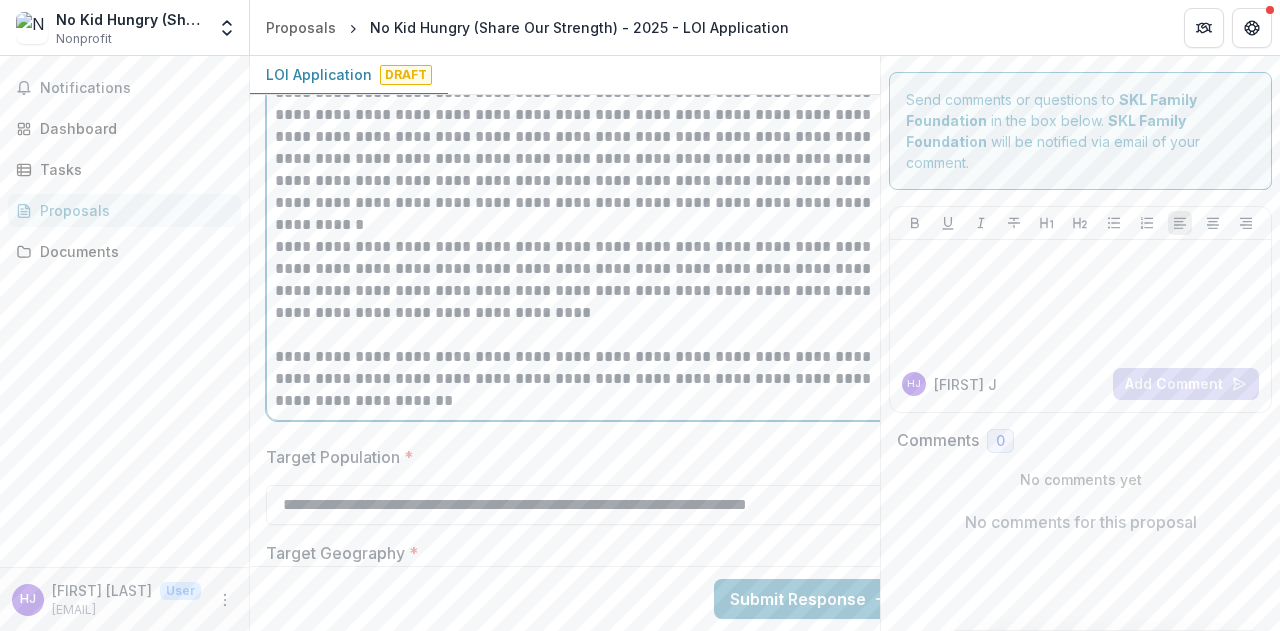 click on "**********" at bounding box center (586, 280) 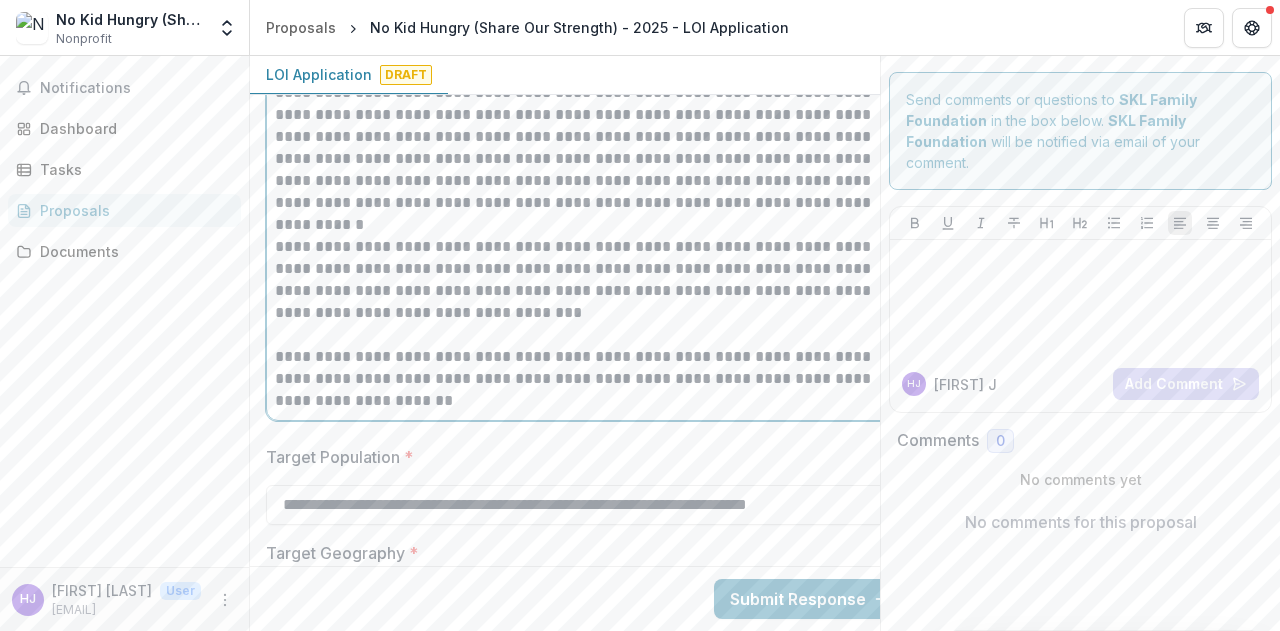 click at bounding box center (586, 335) 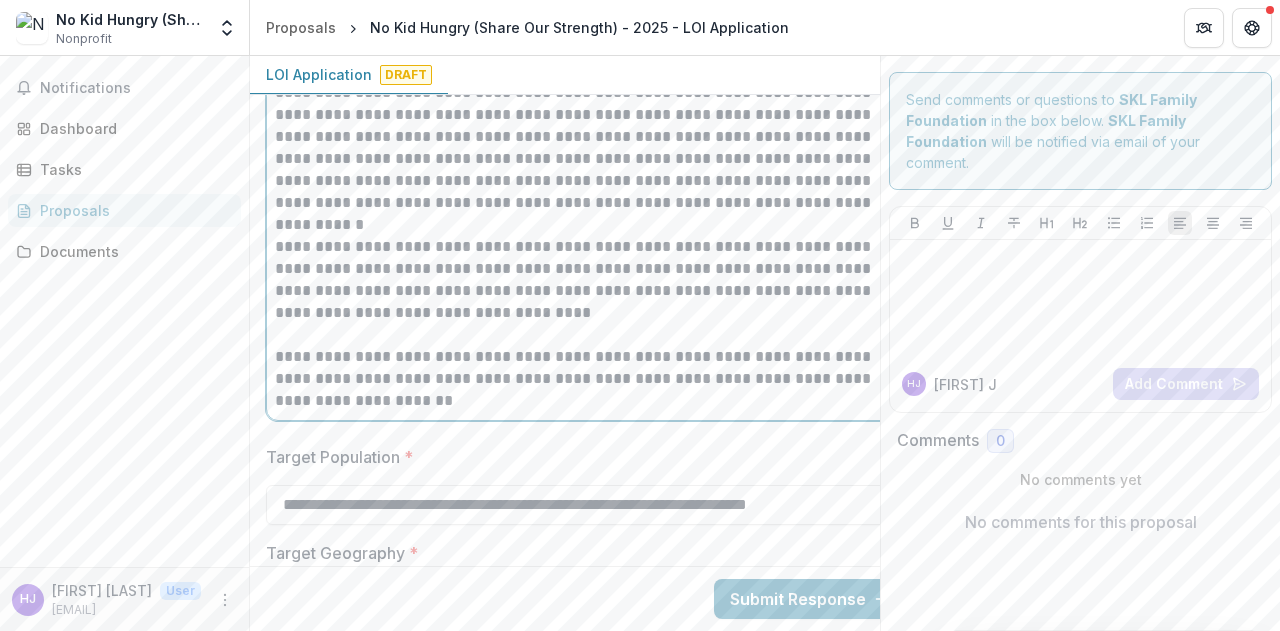 click at bounding box center (586, 335) 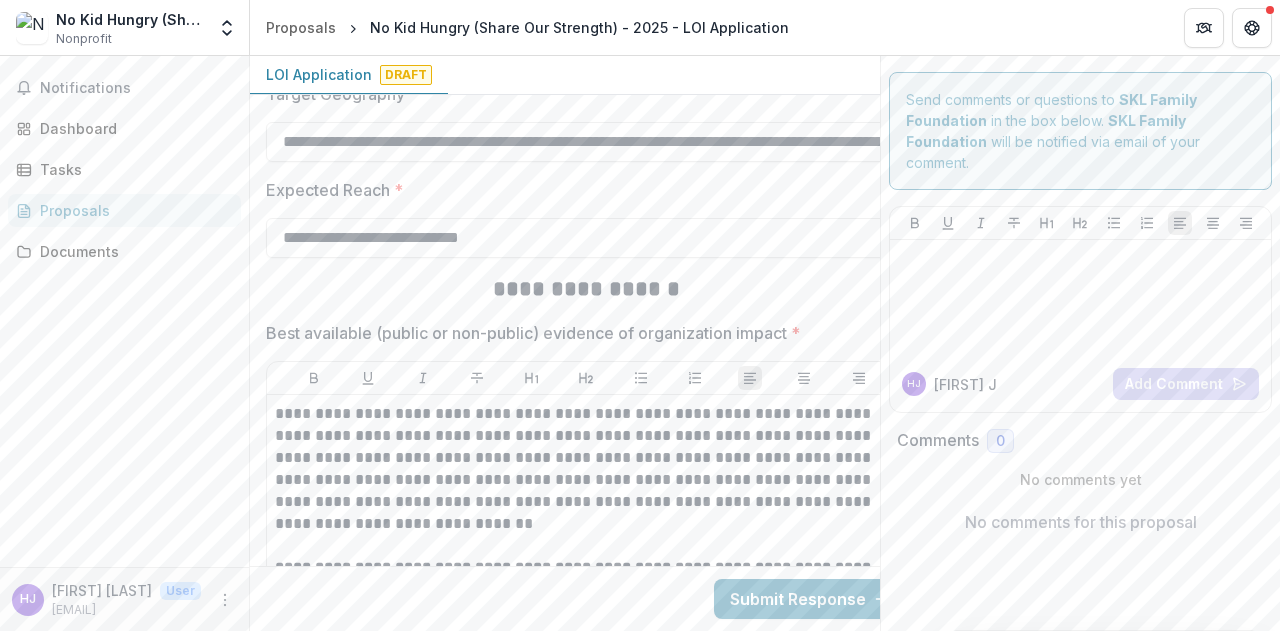 scroll, scrollTop: 4459, scrollLeft: 0, axis: vertical 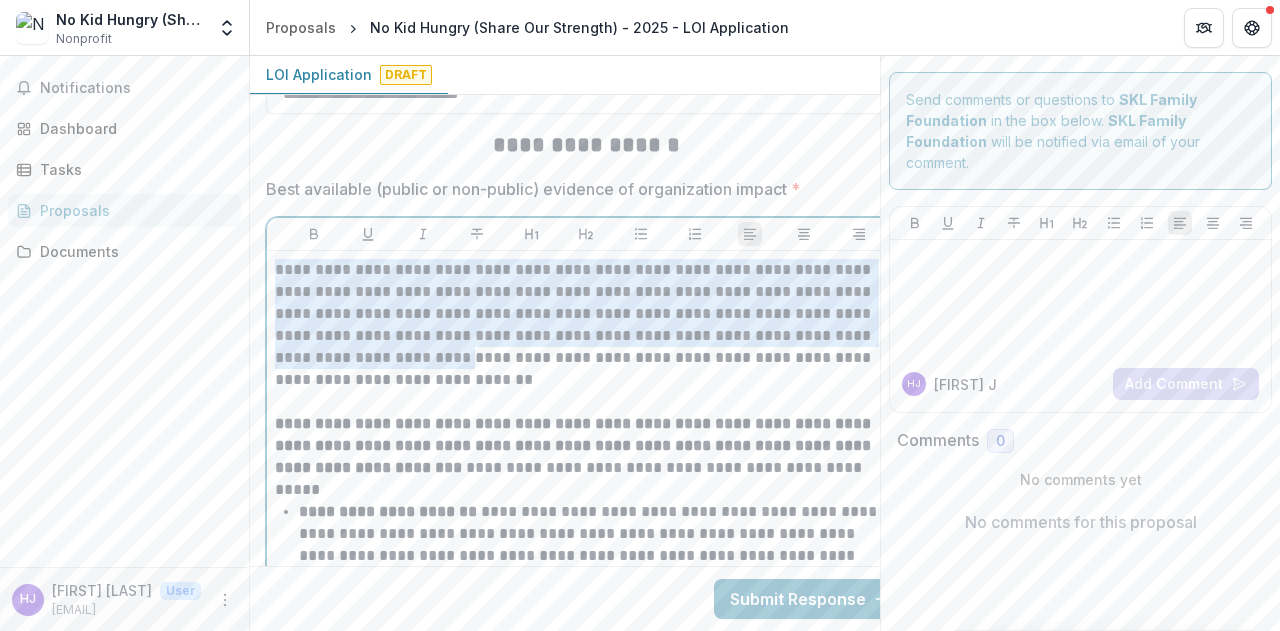 drag, startPoint x: 541, startPoint y: 377, endPoint x: 261, endPoint y: 261, distance: 303.07755 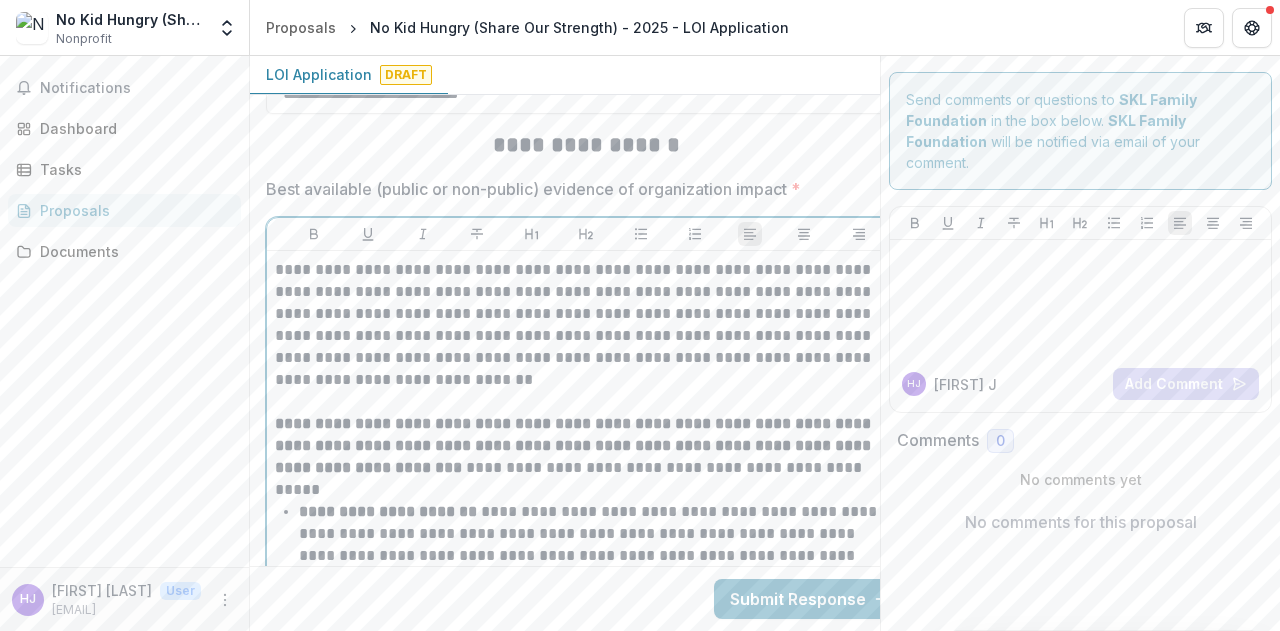 click on "**********" at bounding box center (586, 325) 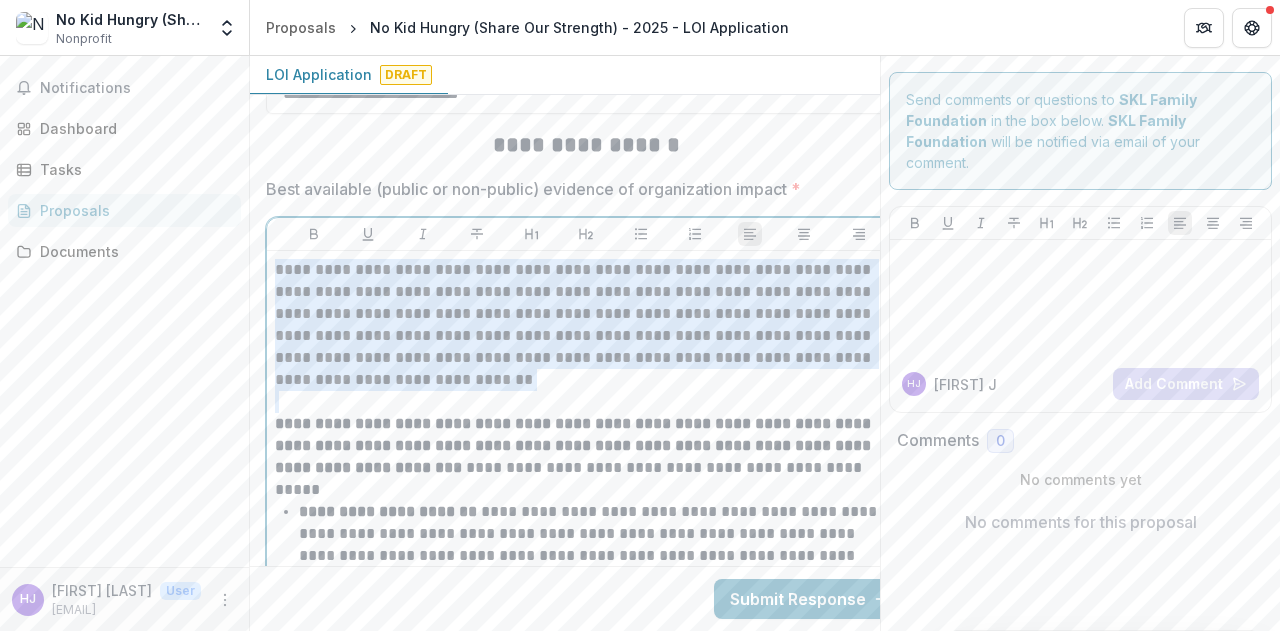 drag, startPoint x: 543, startPoint y: 378, endPoint x: 265, endPoint y: 224, distance: 317.80496 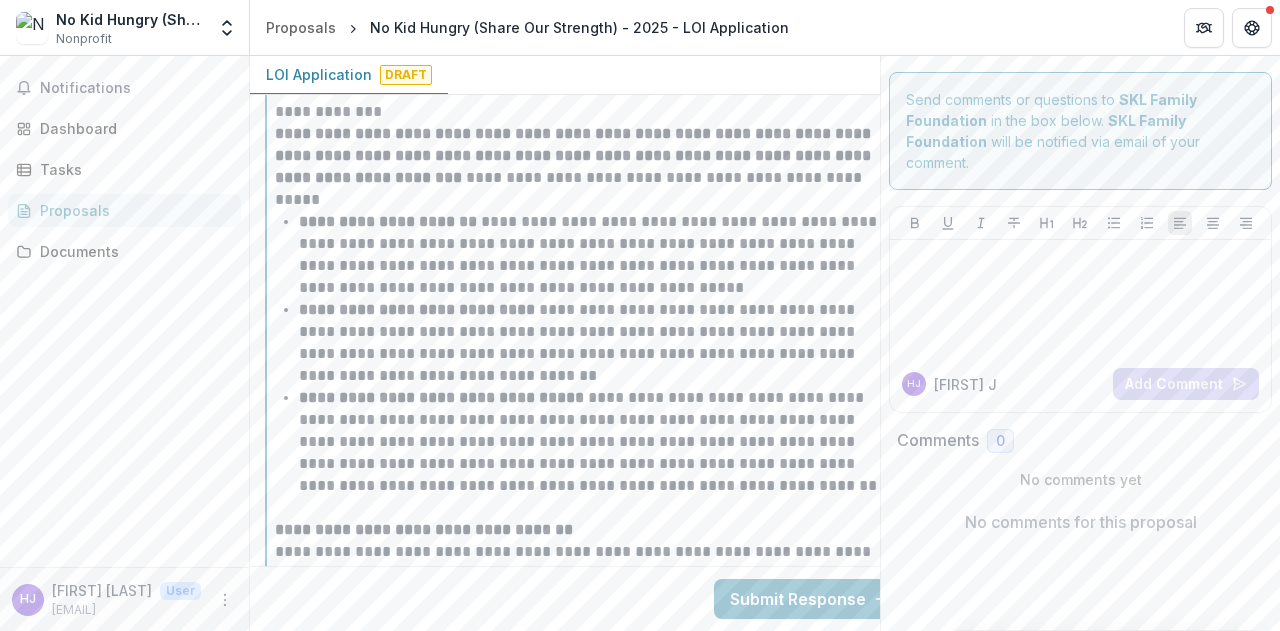 scroll, scrollTop: 4716, scrollLeft: 0, axis: vertical 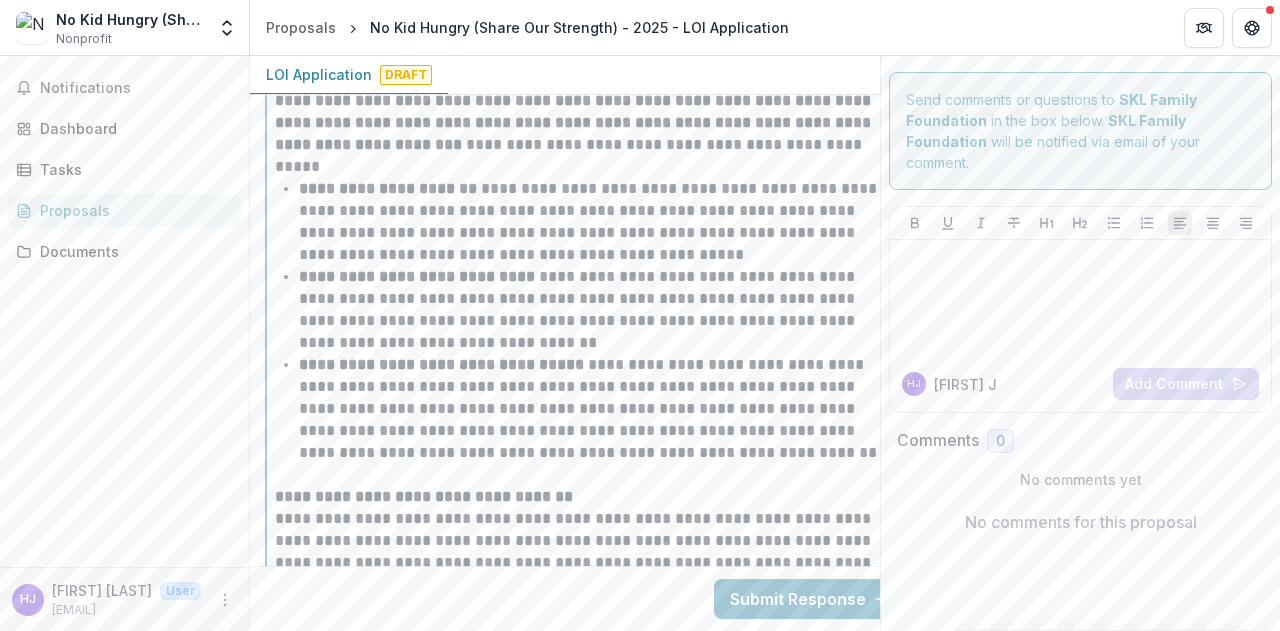 click on "**********" at bounding box center (598, 409) 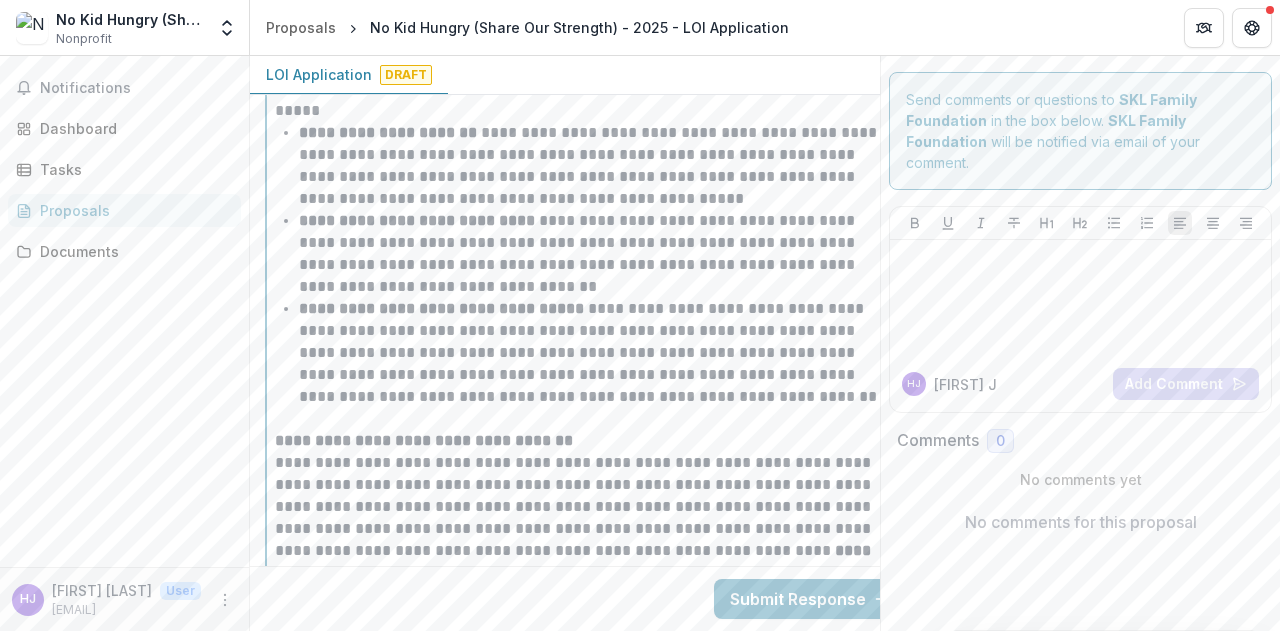 scroll, scrollTop: 4788, scrollLeft: 0, axis: vertical 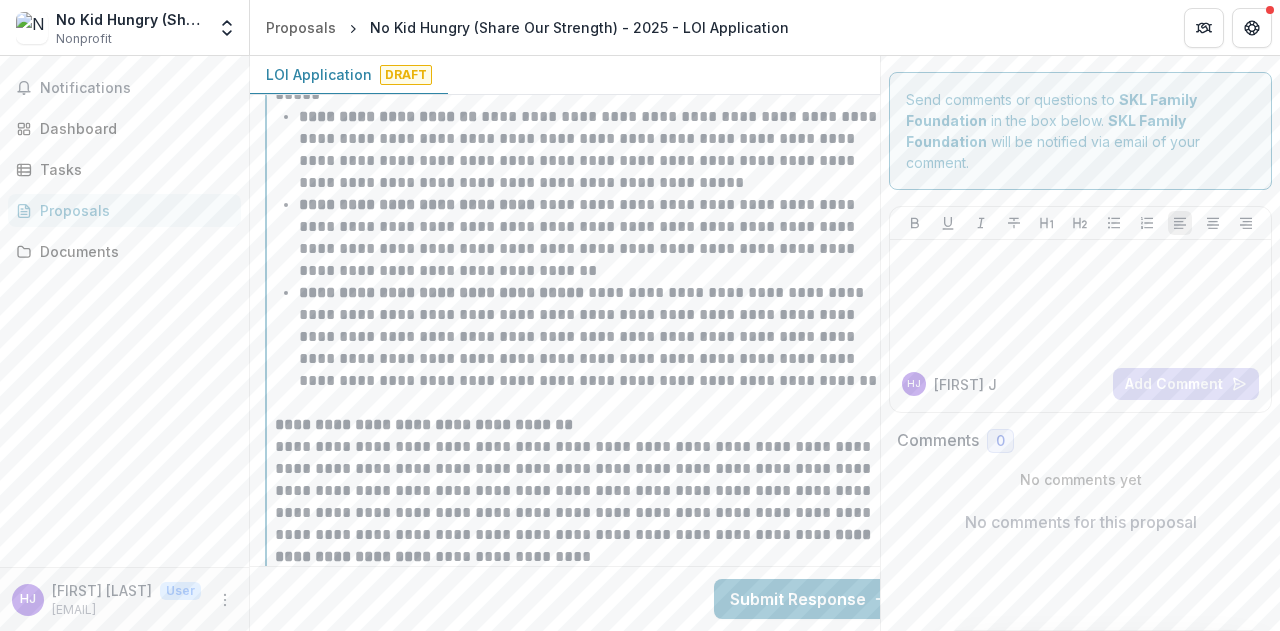 click on "**********" at bounding box center (598, 337) 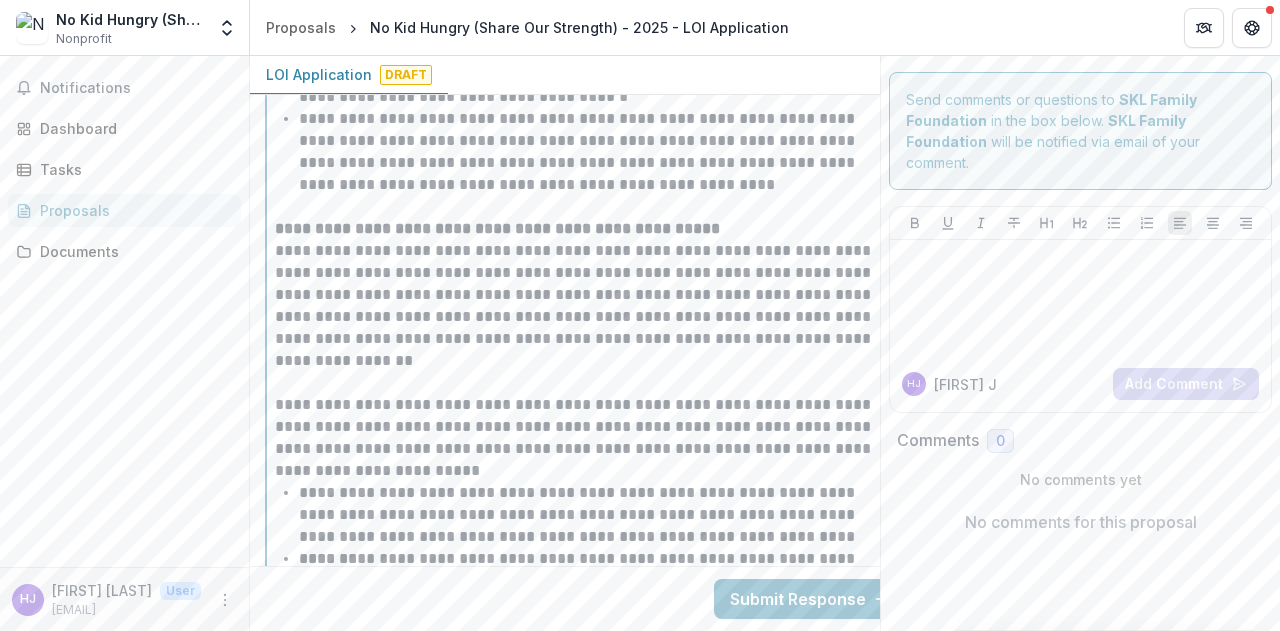 scroll, scrollTop: 5944, scrollLeft: 0, axis: vertical 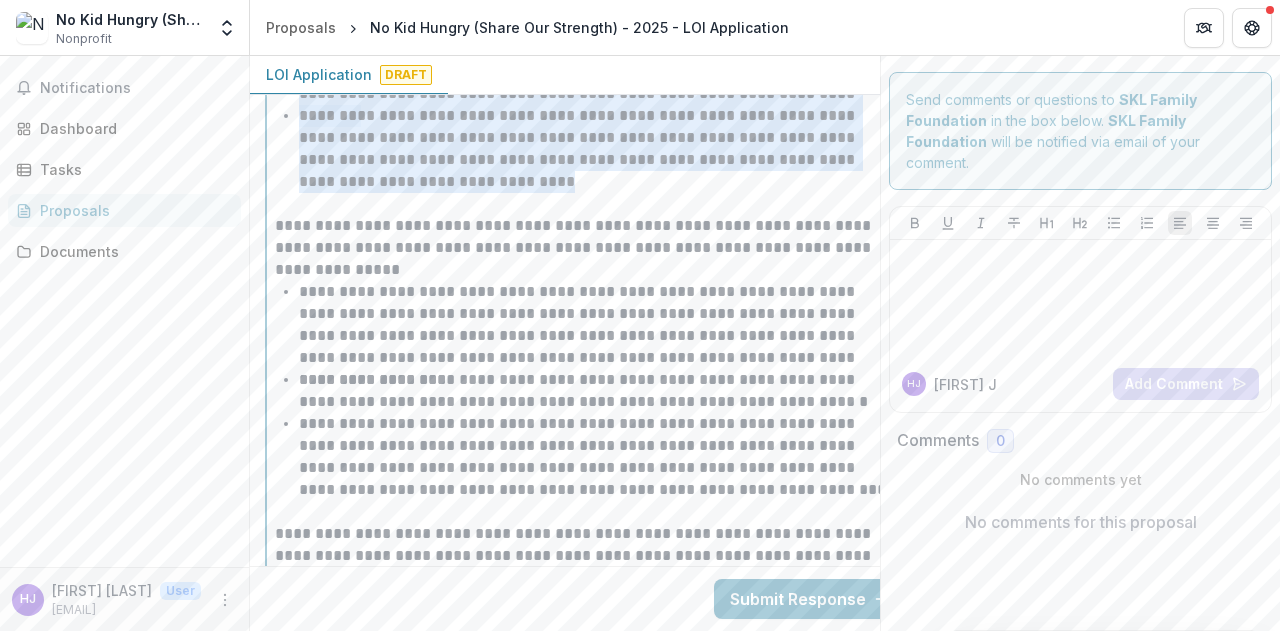 drag, startPoint x: 275, startPoint y: 217, endPoint x: 415, endPoint y: 185, distance: 143.61058 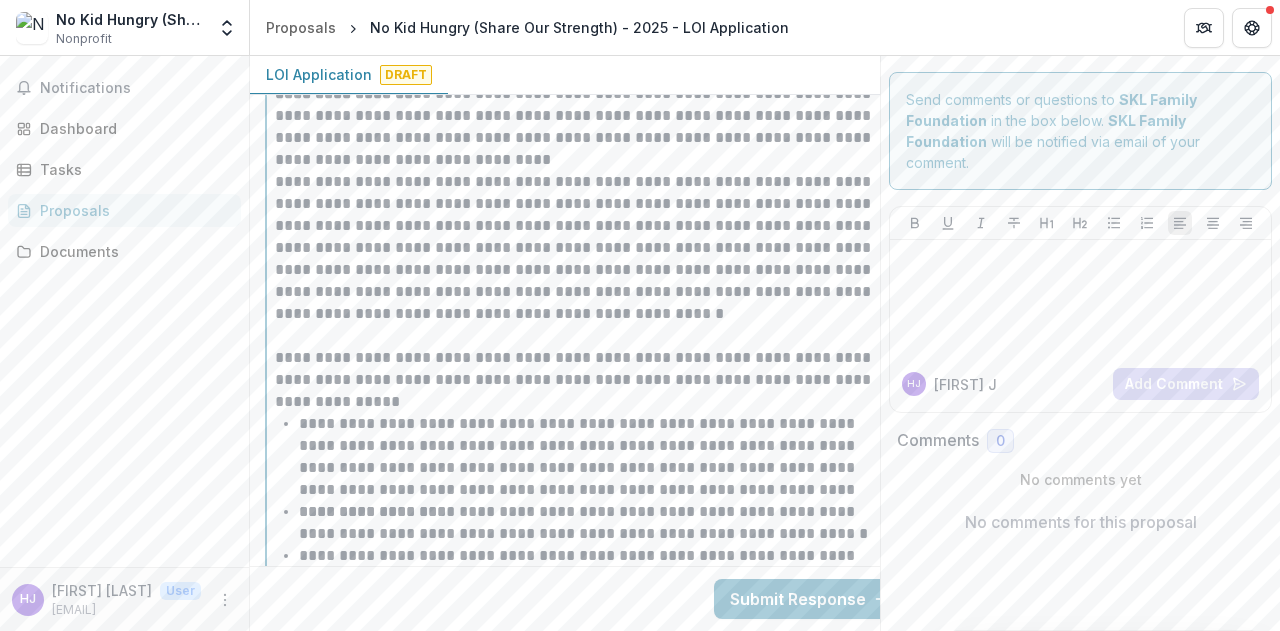 click on "**********" at bounding box center (586, 204) 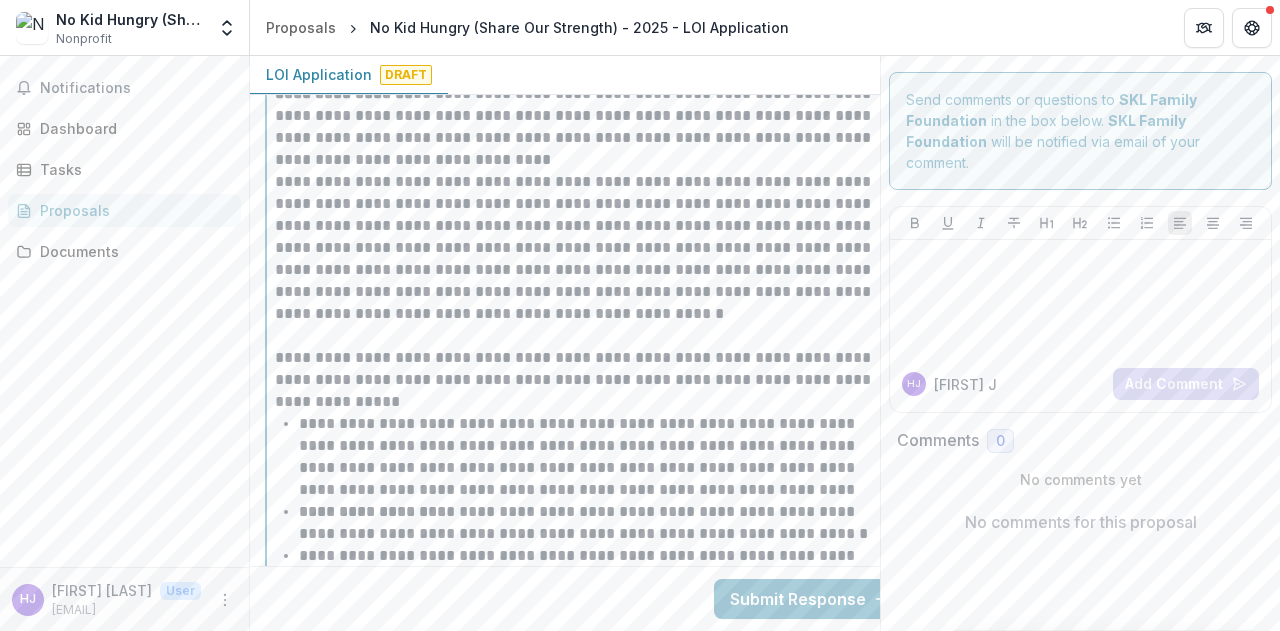 type 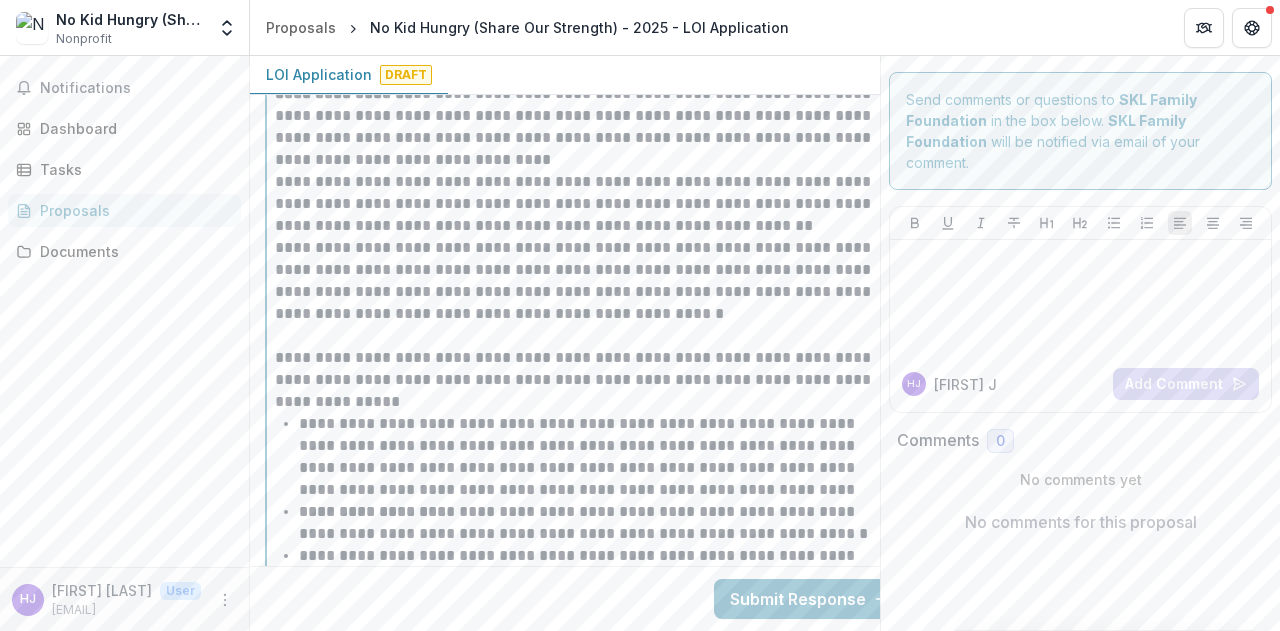 click on "**********" at bounding box center (586, 281) 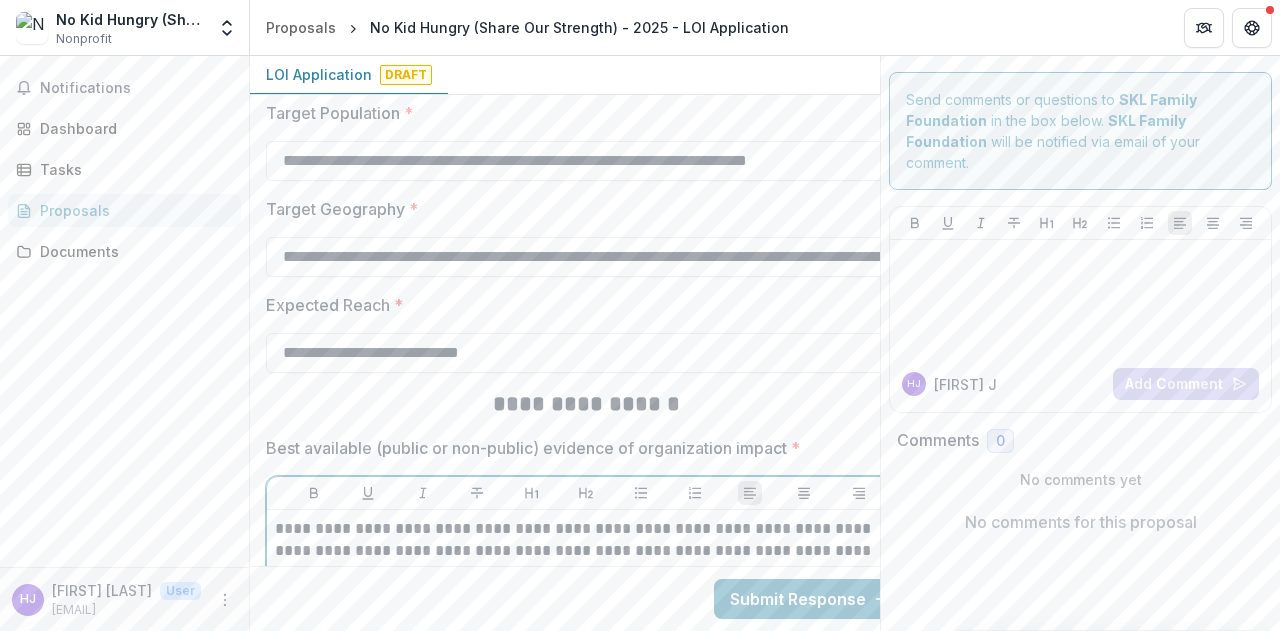 scroll, scrollTop: 4218, scrollLeft: 0, axis: vertical 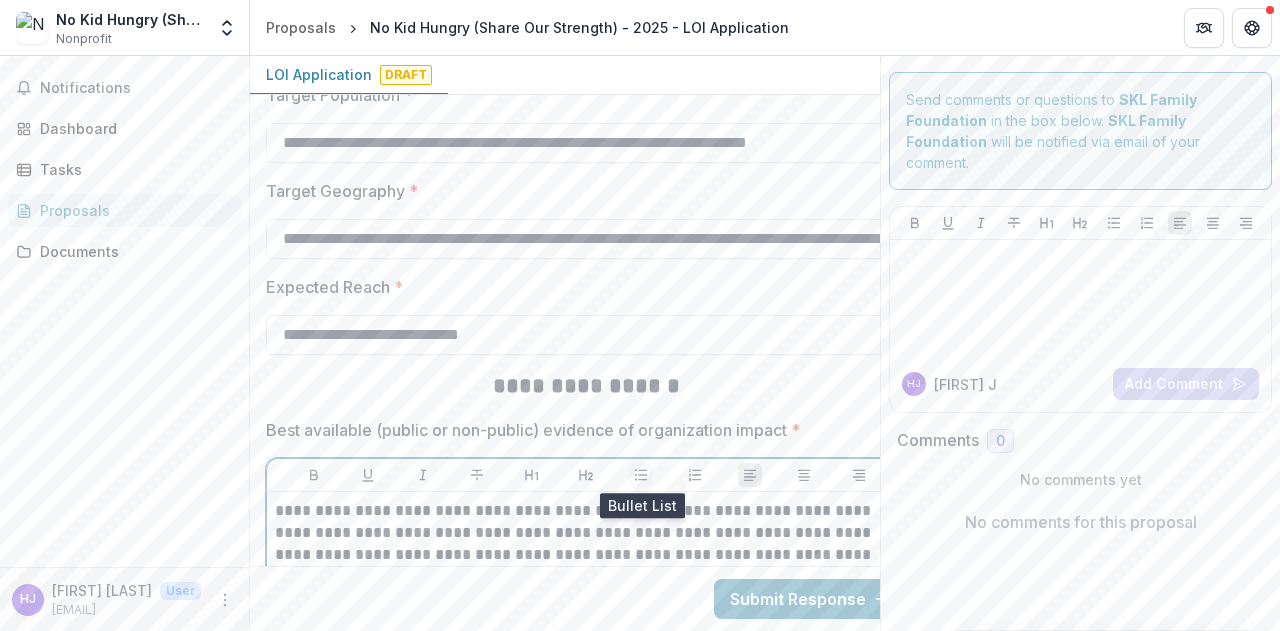 click at bounding box center [641, 475] 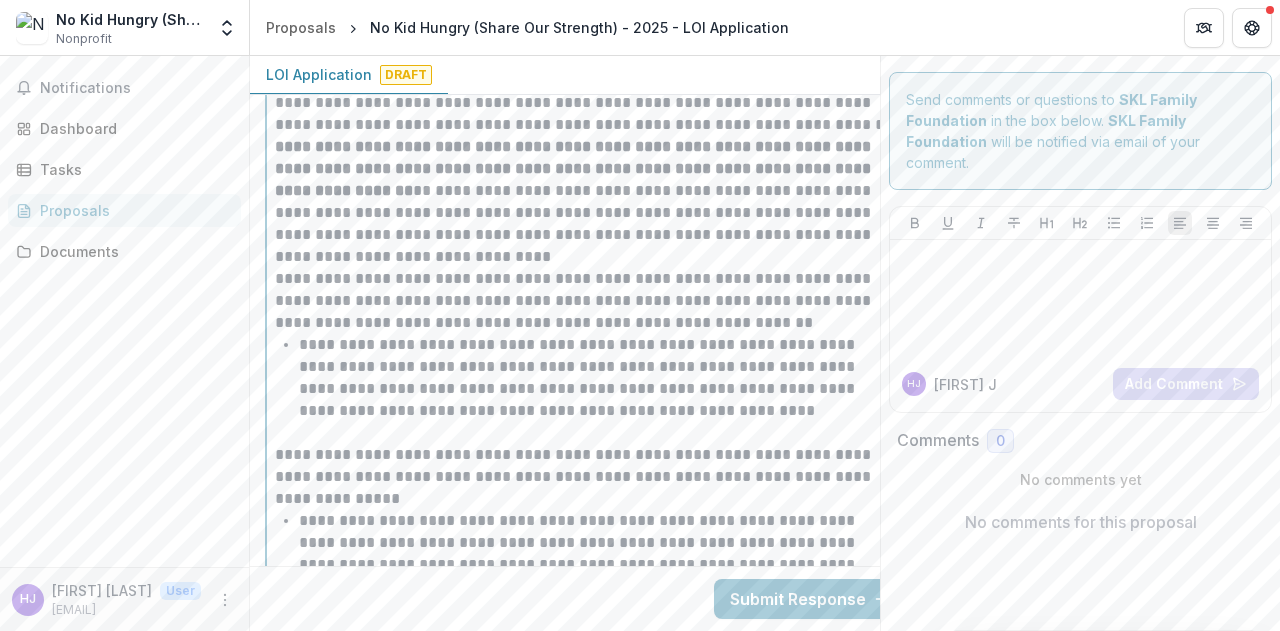 scroll, scrollTop: 6255, scrollLeft: 0, axis: vertical 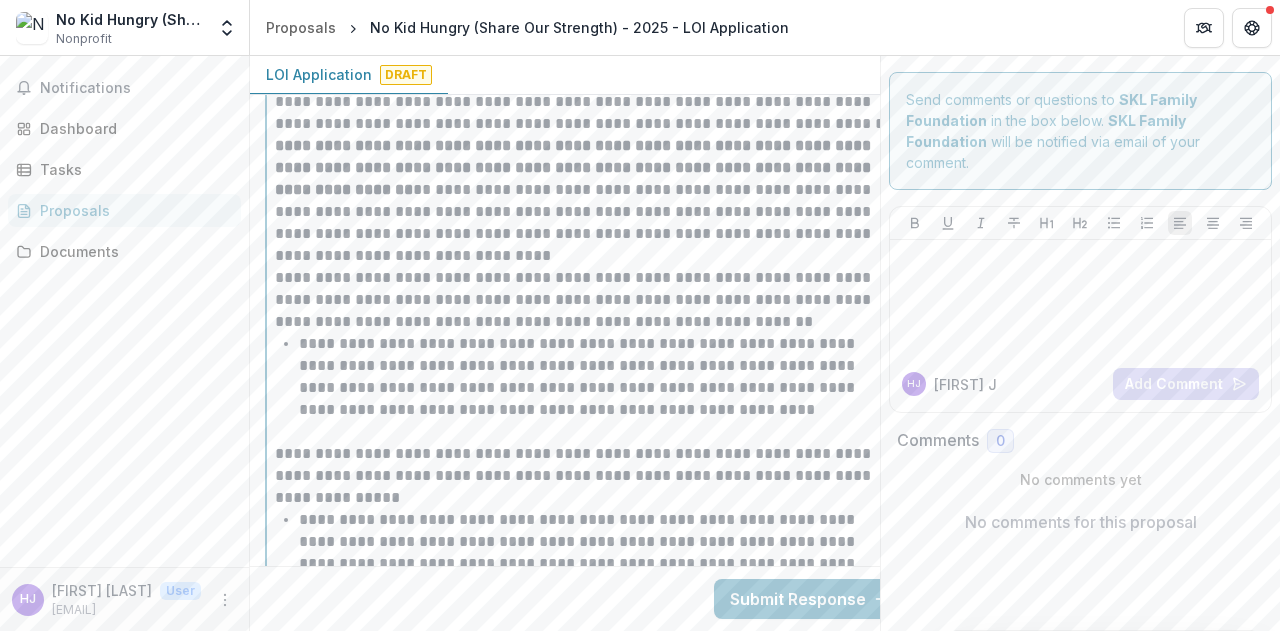 click on "**********" at bounding box center [586, 300] 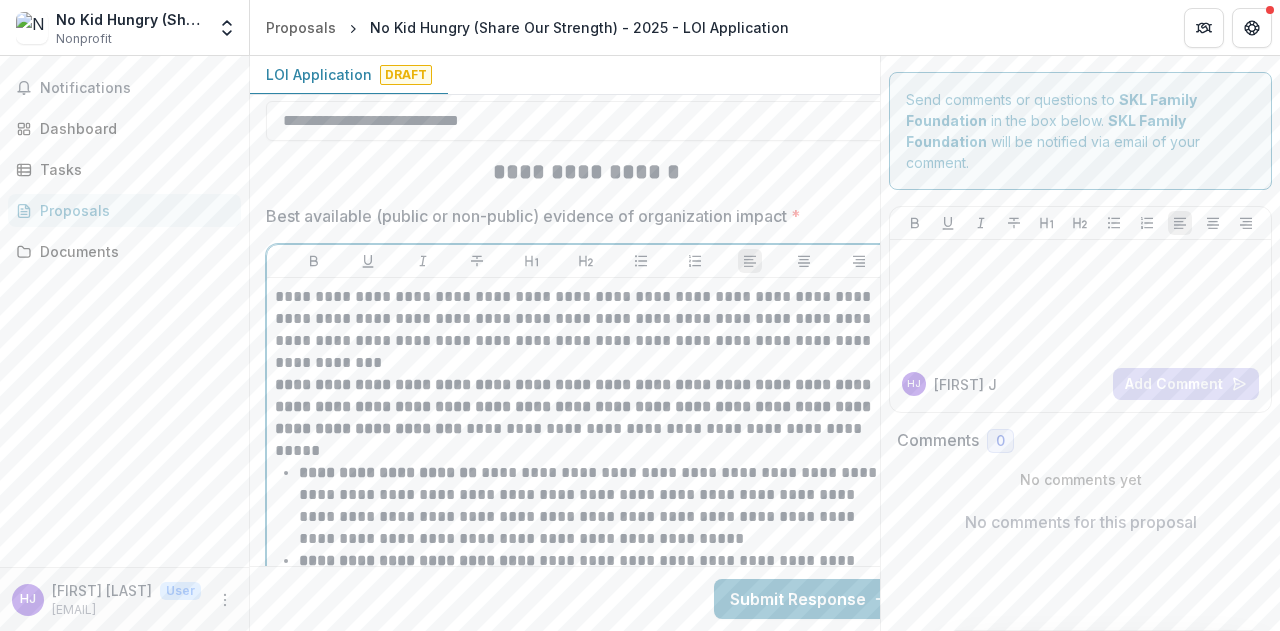 scroll, scrollTop: 4431, scrollLeft: 0, axis: vertical 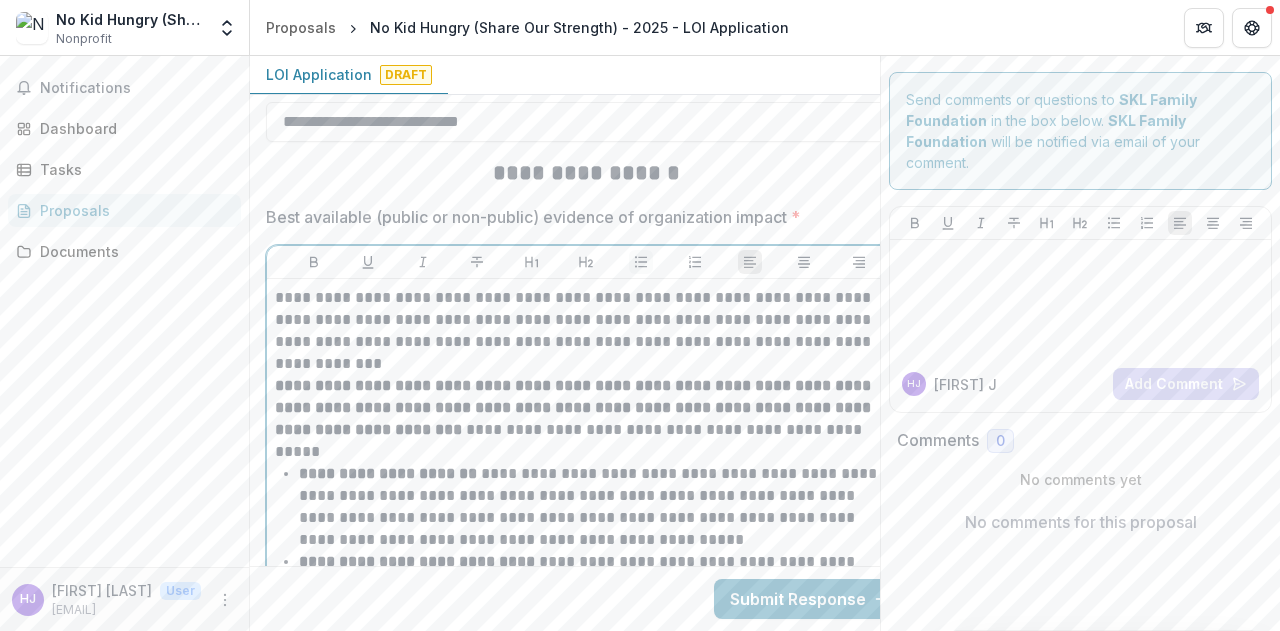 click 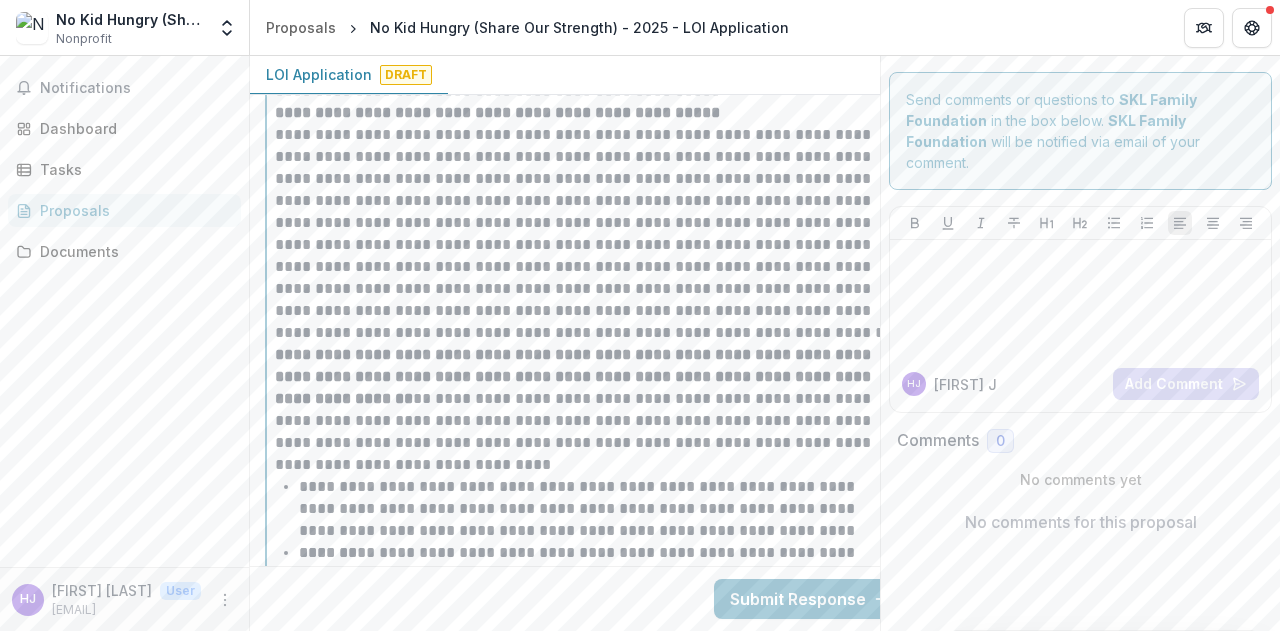scroll, scrollTop: 5949, scrollLeft: 0, axis: vertical 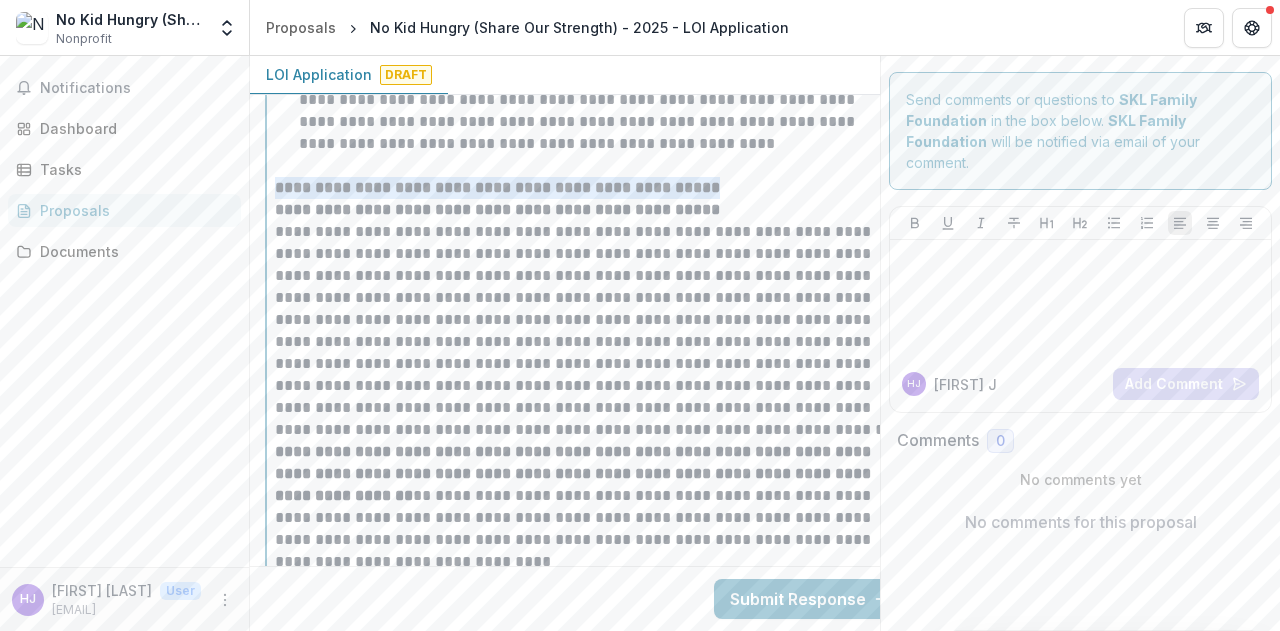 drag, startPoint x: 803, startPoint y: 186, endPoint x: 265, endPoint y: 190, distance: 538.0149 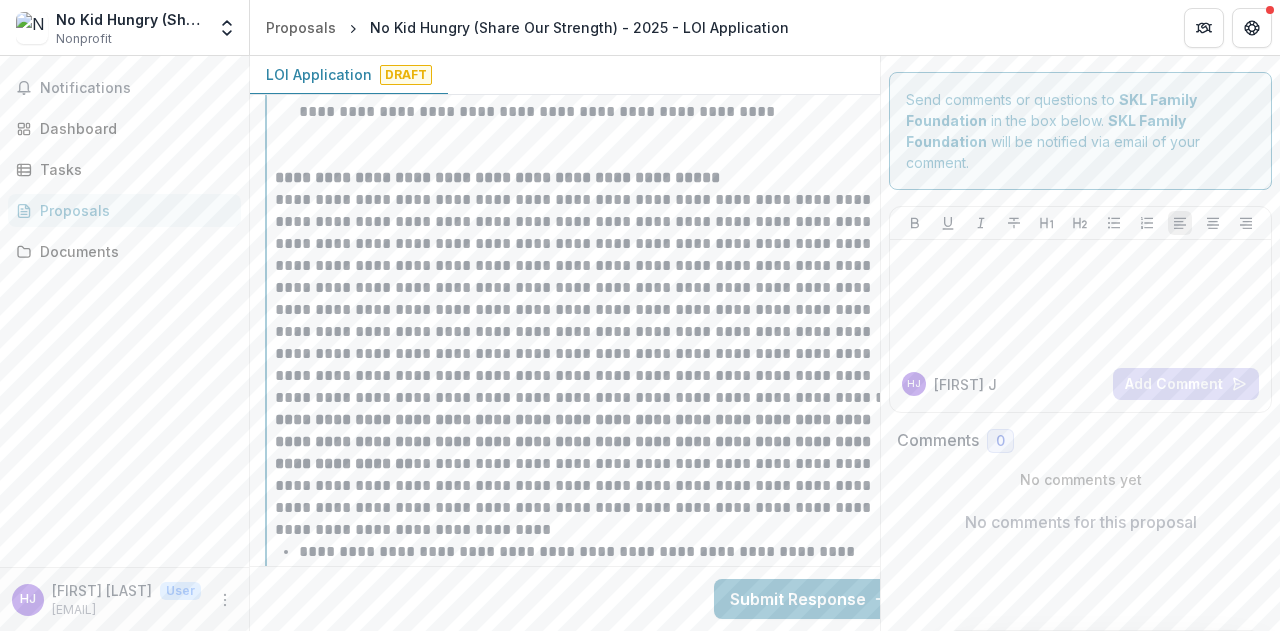 scroll, scrollTop: 5980, scrollLeft: 0, axis: vertical 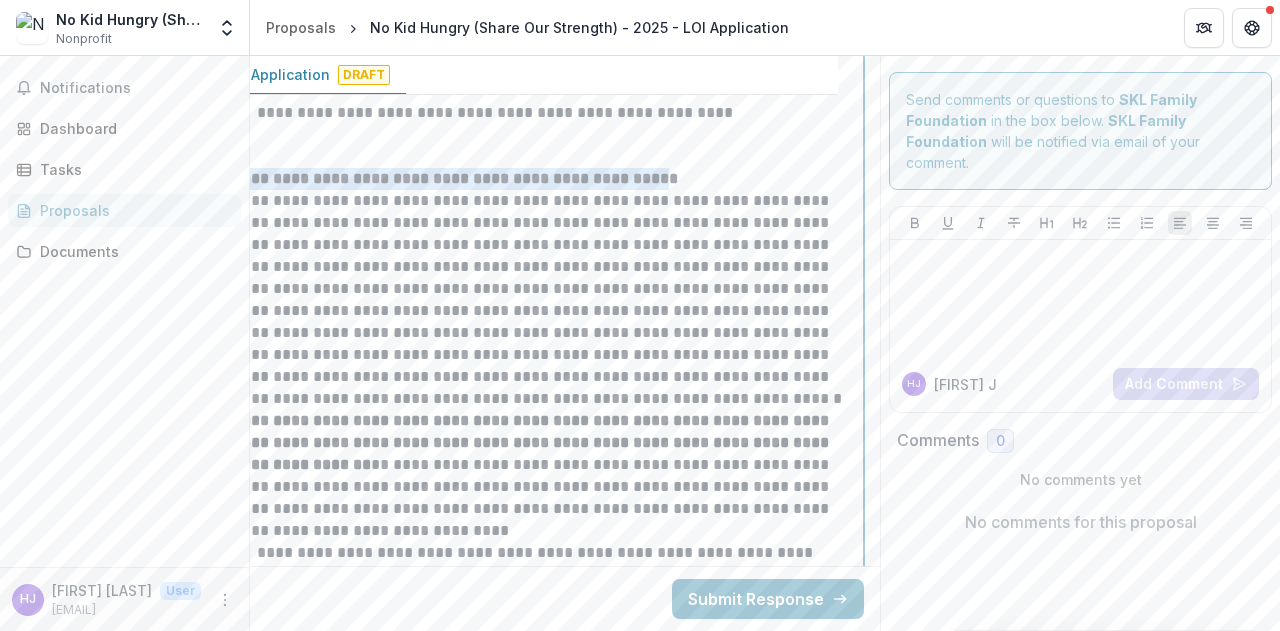 drag, startPoint x: 291, startPoint y: 175, endPoint x: 748, endPoint y: 165, distance: 457.1094 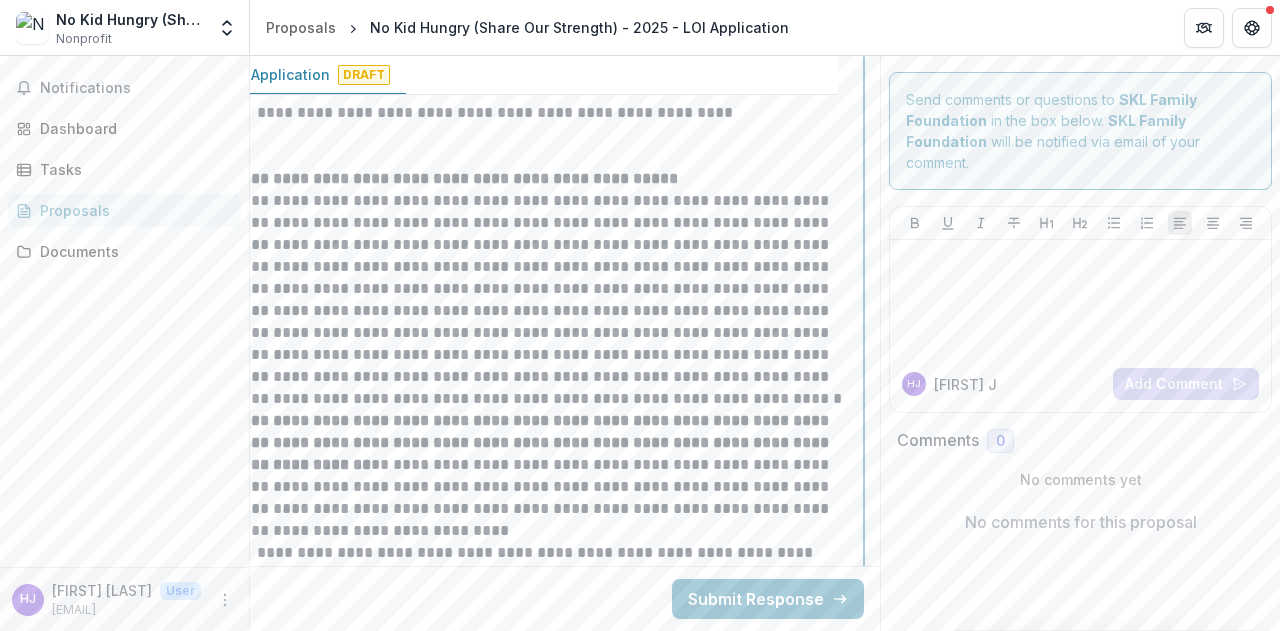 scroll, scrollTop: 5980, scrollLeft: 29, axis: both 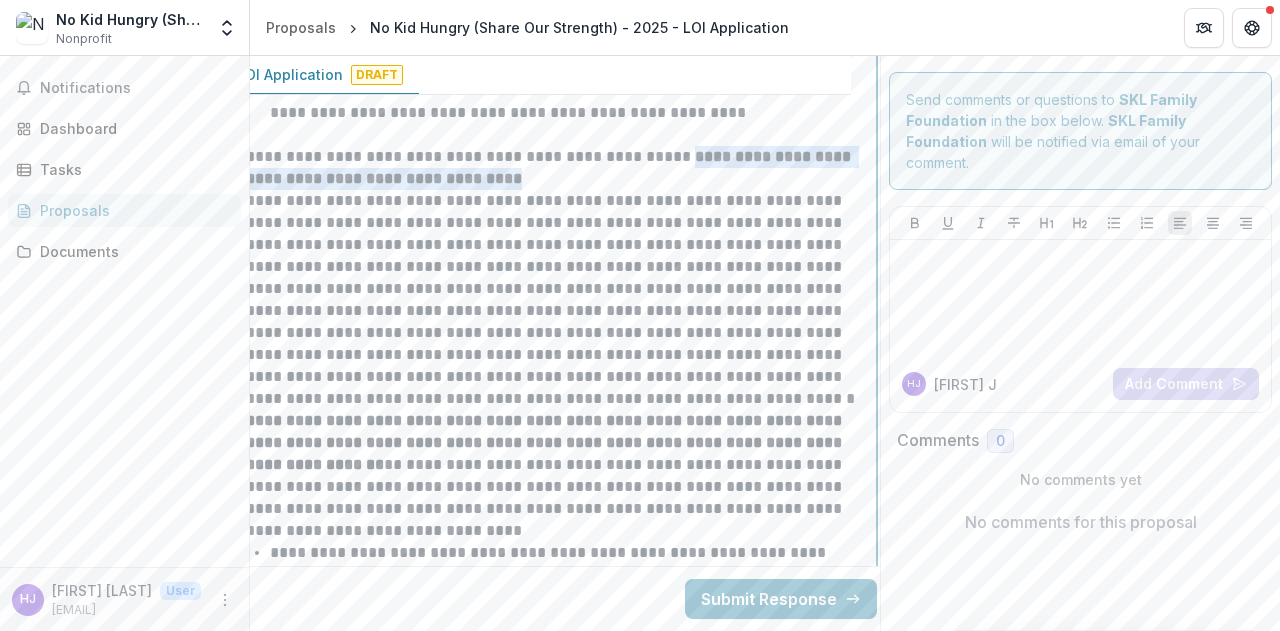 drag, startPoint x: 652, startPoint y: 154, endPoint x: 660, endPoint y: 166, distance: 14.422205 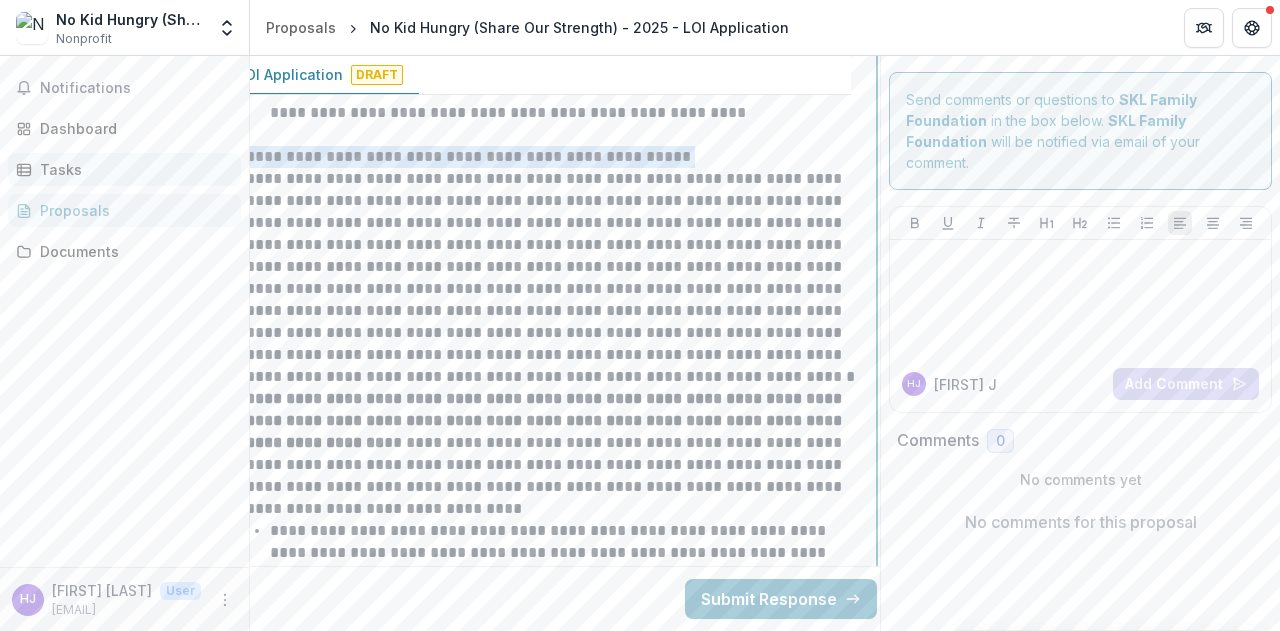 scroll, scrollTop: 5980, scrollLeft: 0, axis: vertical 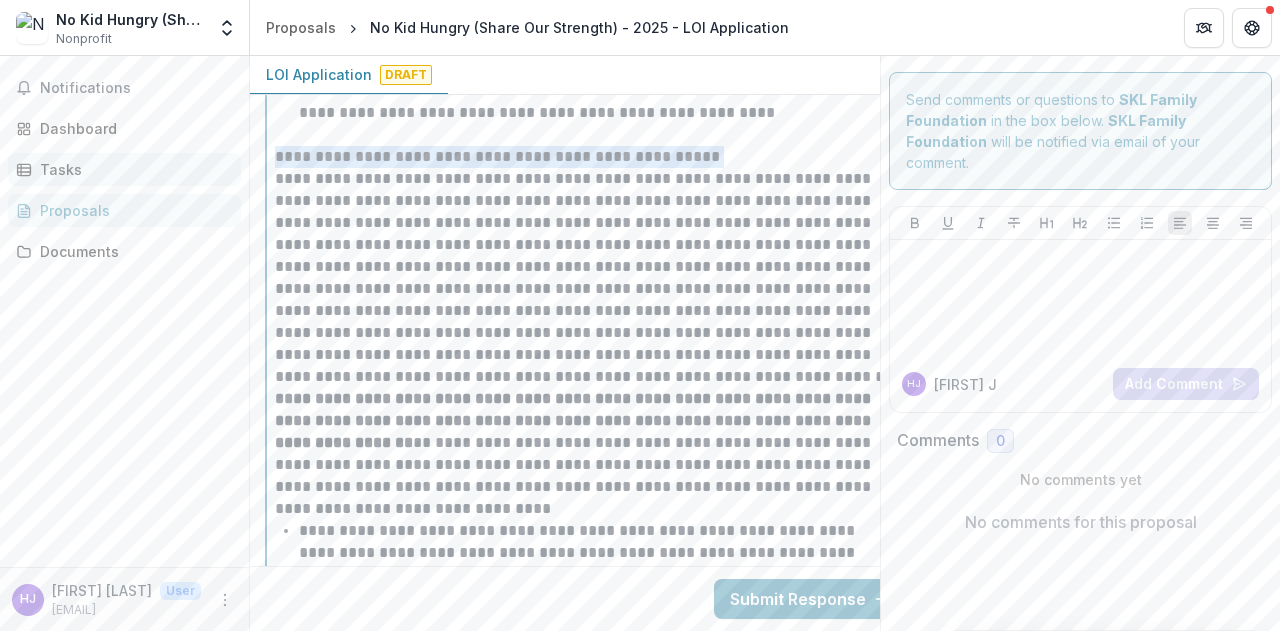 drag, startPoint x: 653, startPoint y: 156, endPoint x: 238, endPoint y: 155, distance: 415.0012 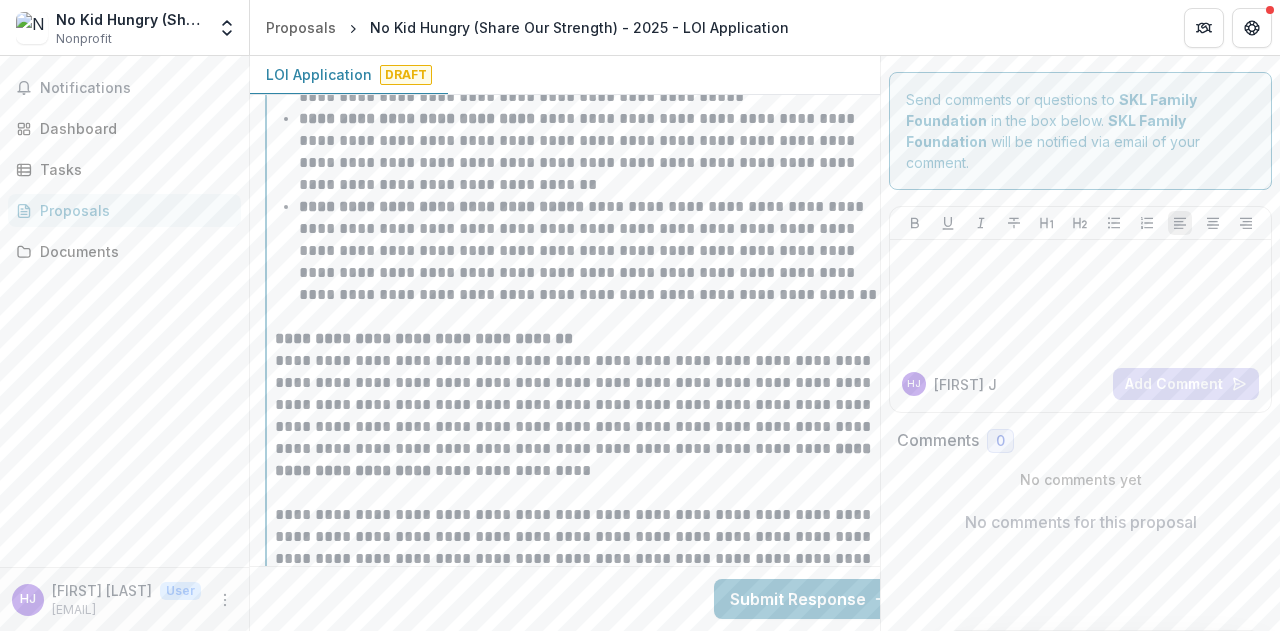 scroll, scrollTop: 4398, scrollLeft: 0, axis: vertical 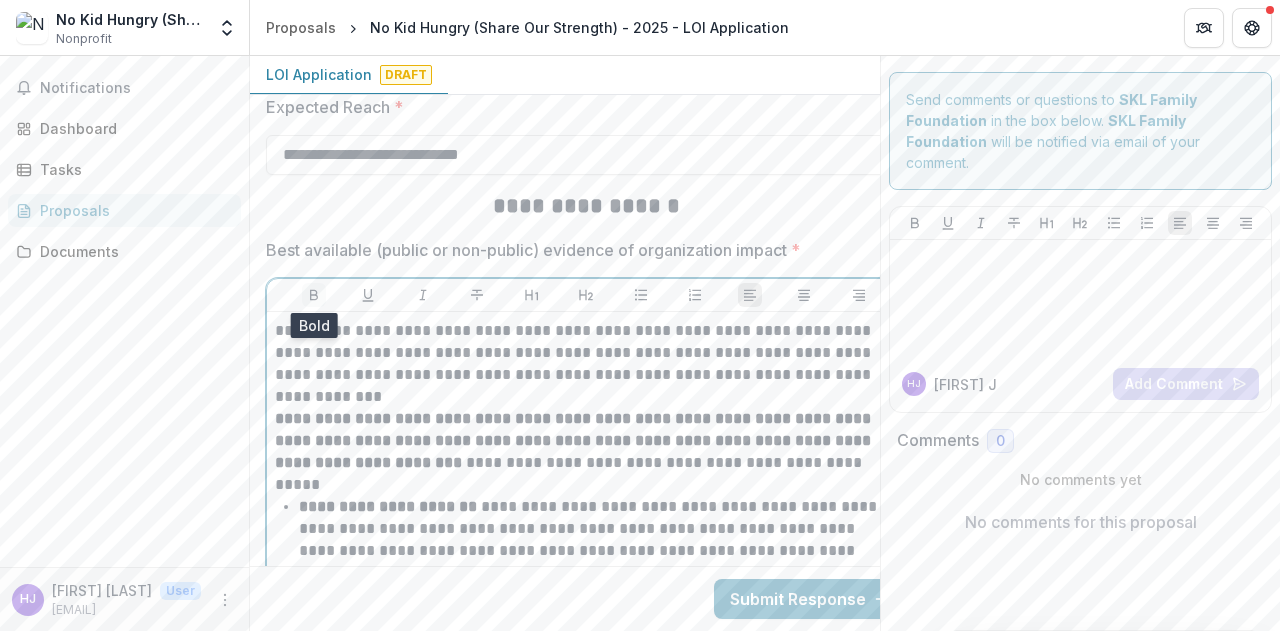 click 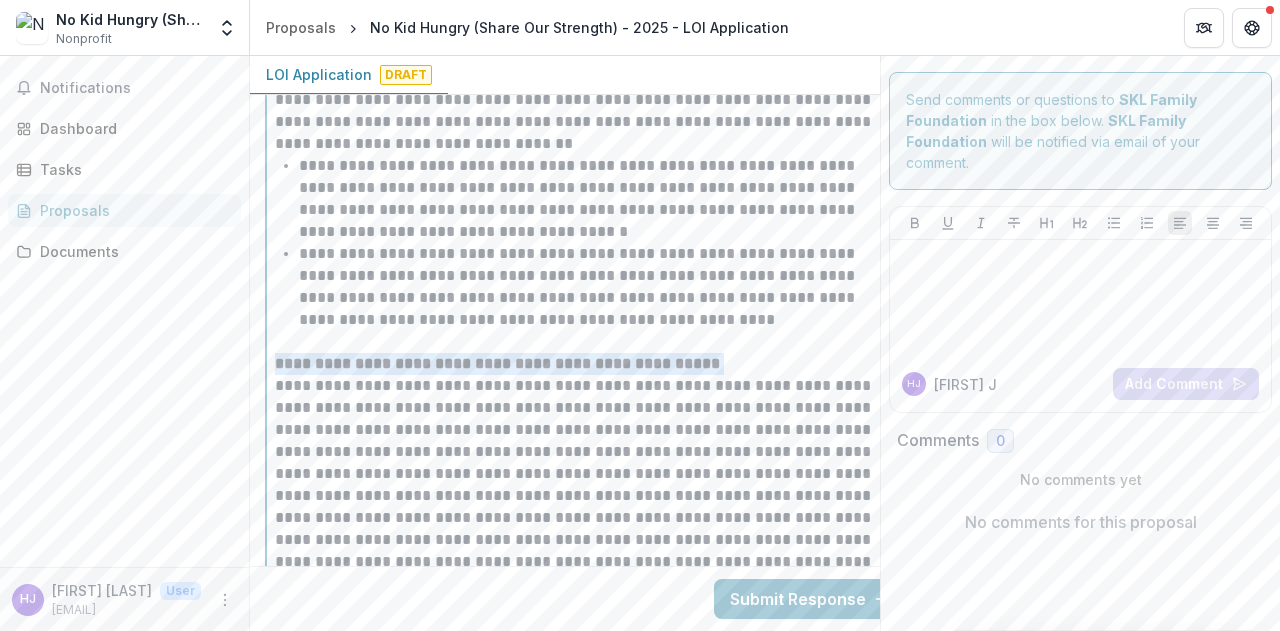 scroll, scrollTop: 5888, scrollLeft: 0, axis: vertical 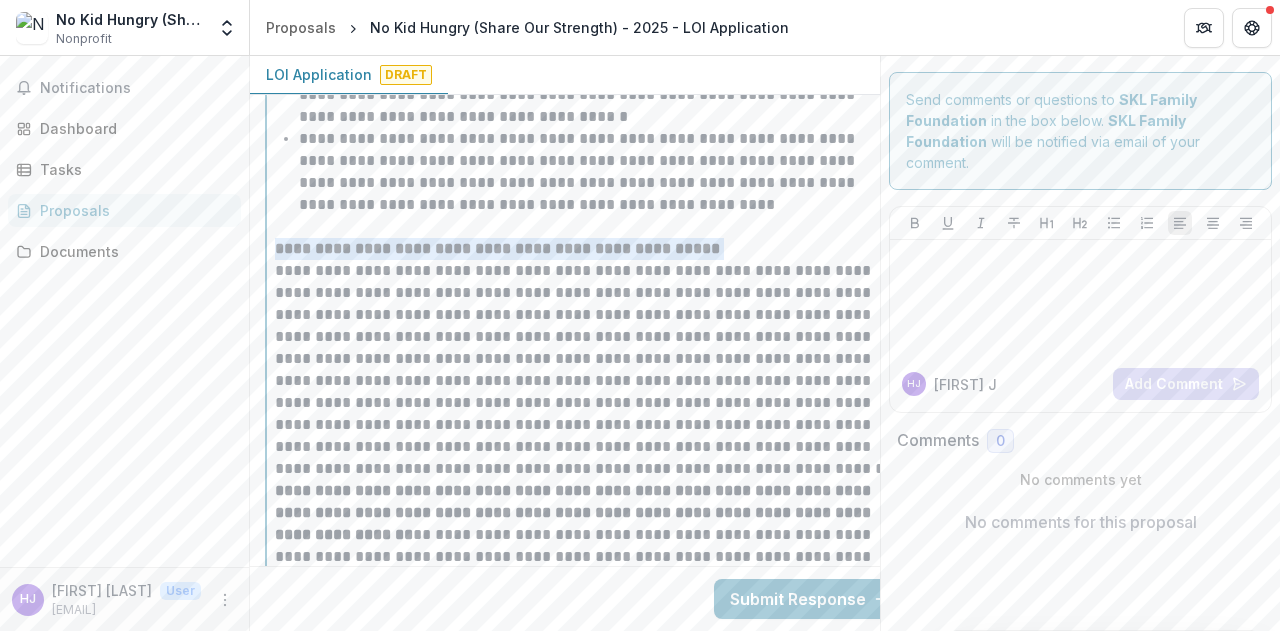 click on "**********" at bounding box center (499, 248) 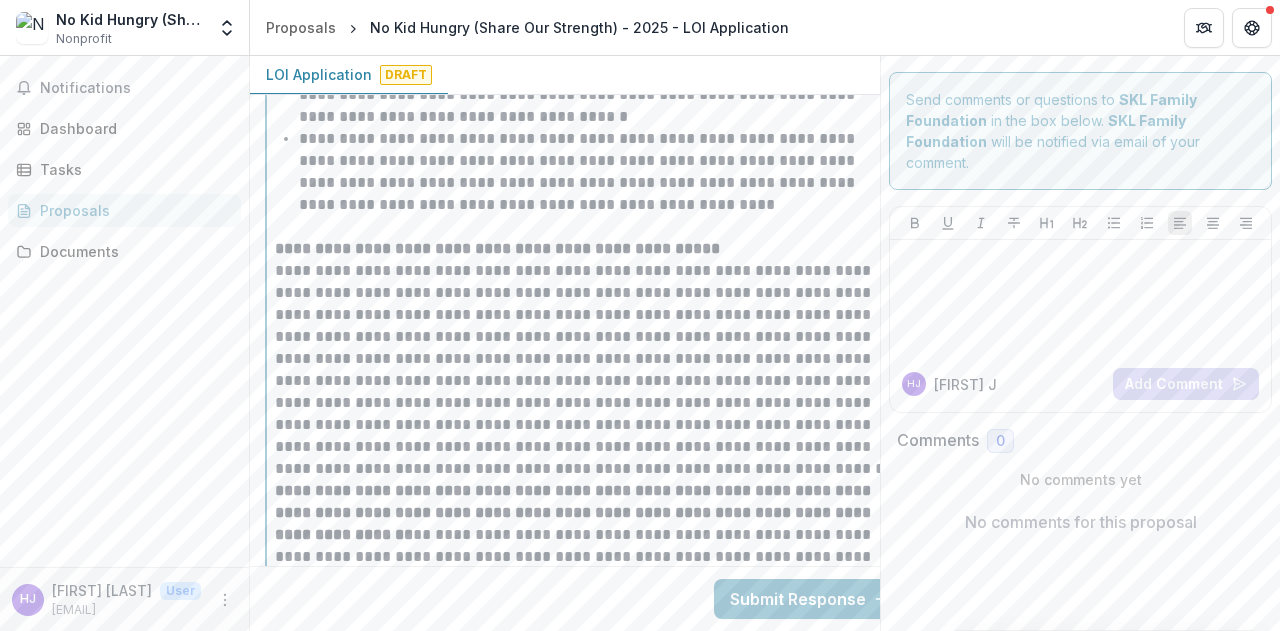click on "**********" at bounding box center [586, 392] 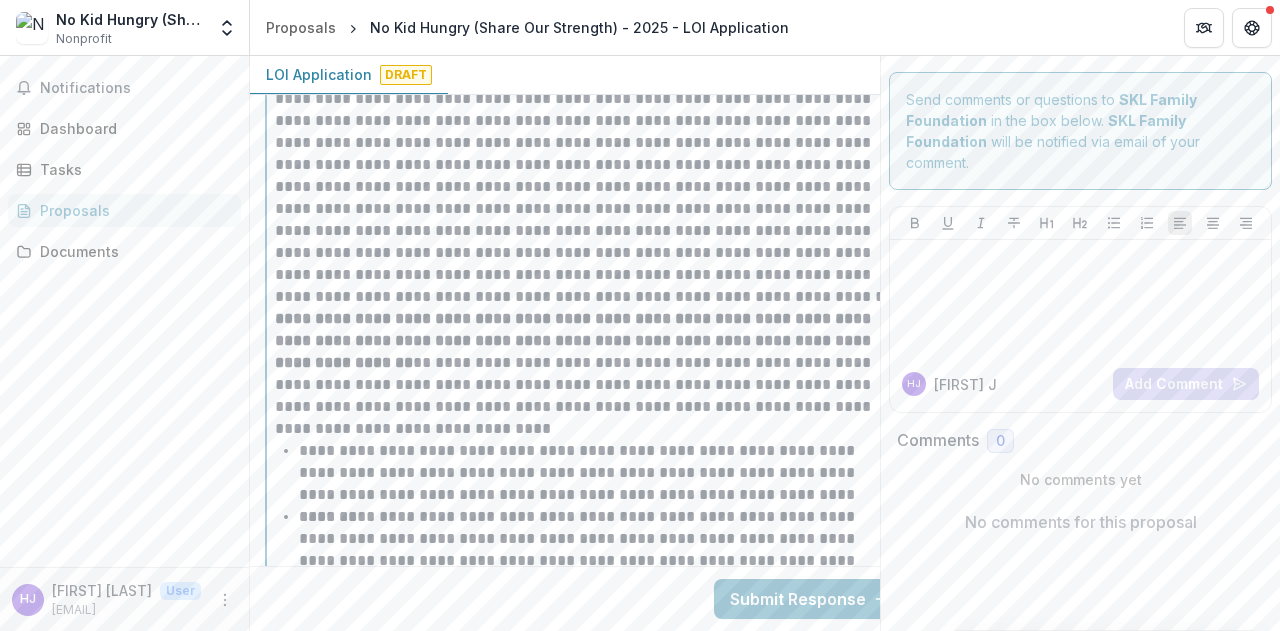 scroll, scrollTop: 6008, scrollLeft: 0, axis: vertical 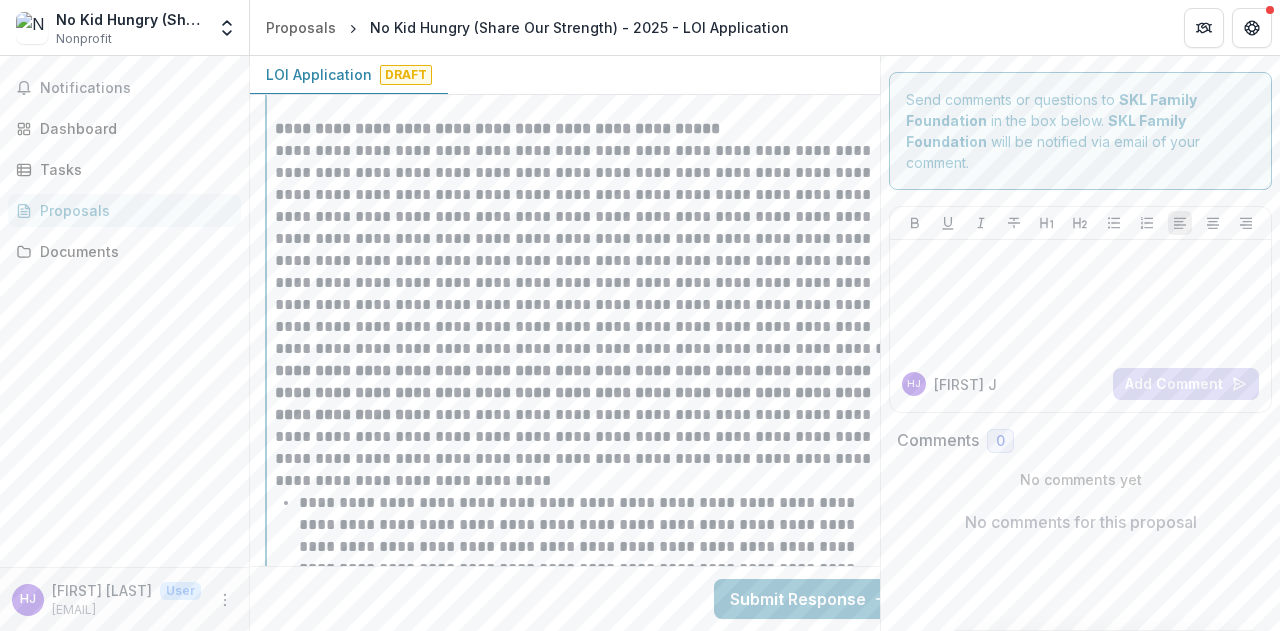 click on "**********" at bounding box center [586, 272] 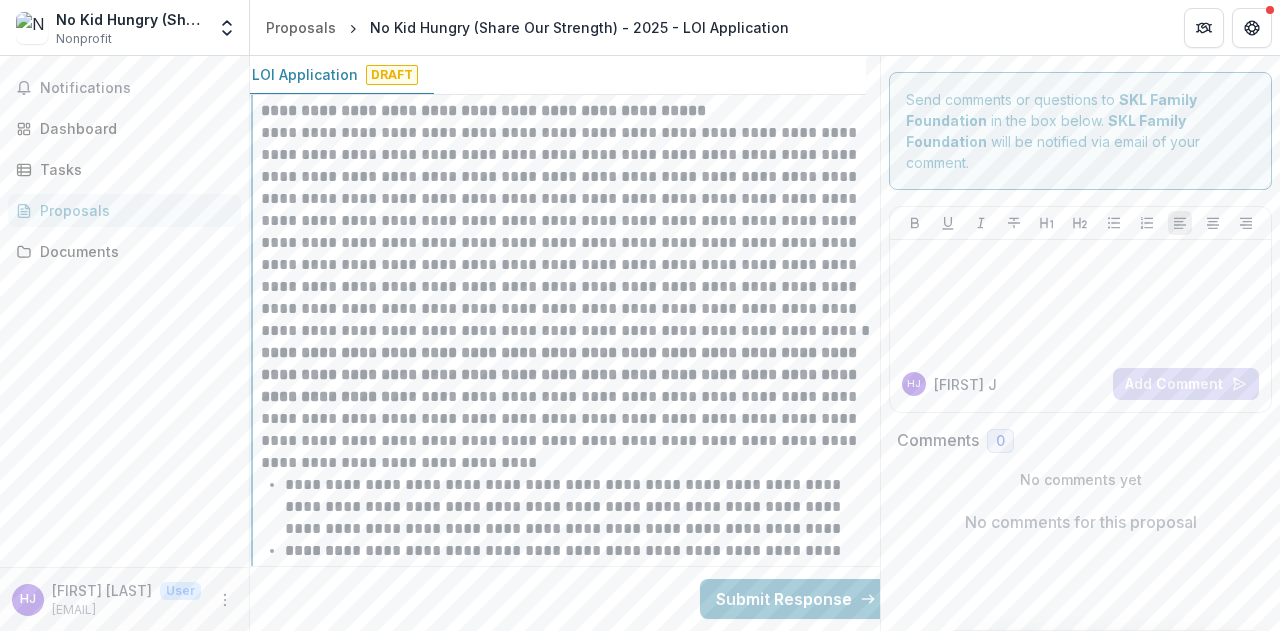 scroll, scrollTop: 6028, scrollLeft: 14, axis: both 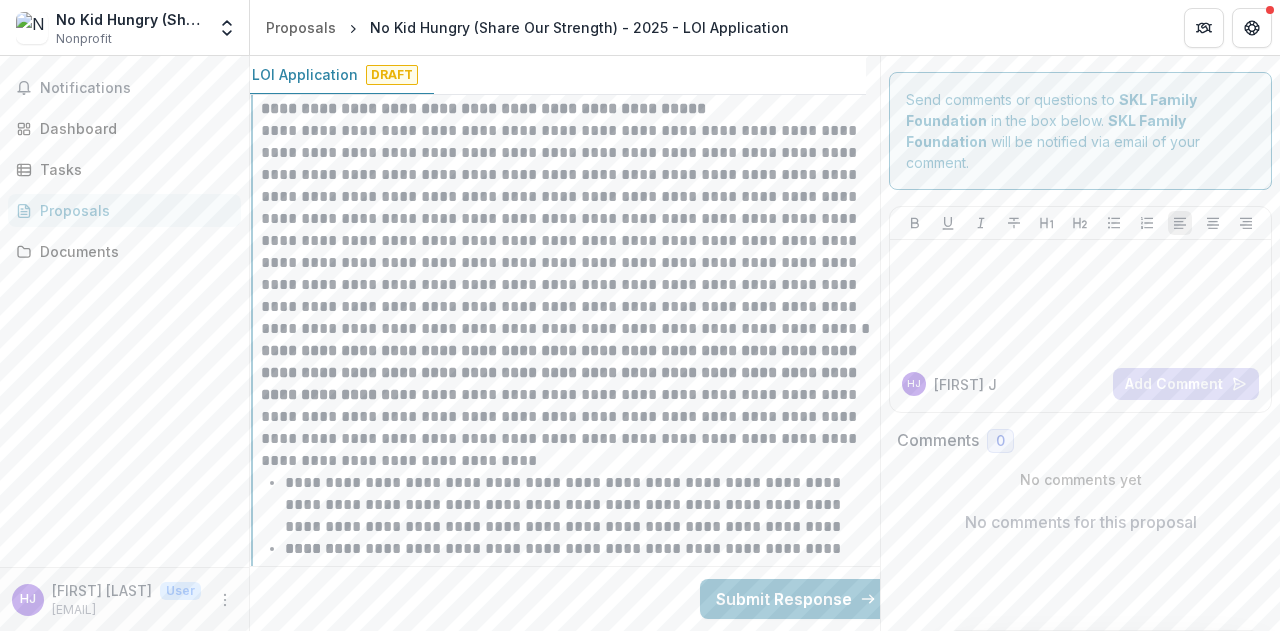 click on "**********" at bounding box center [572, 428] 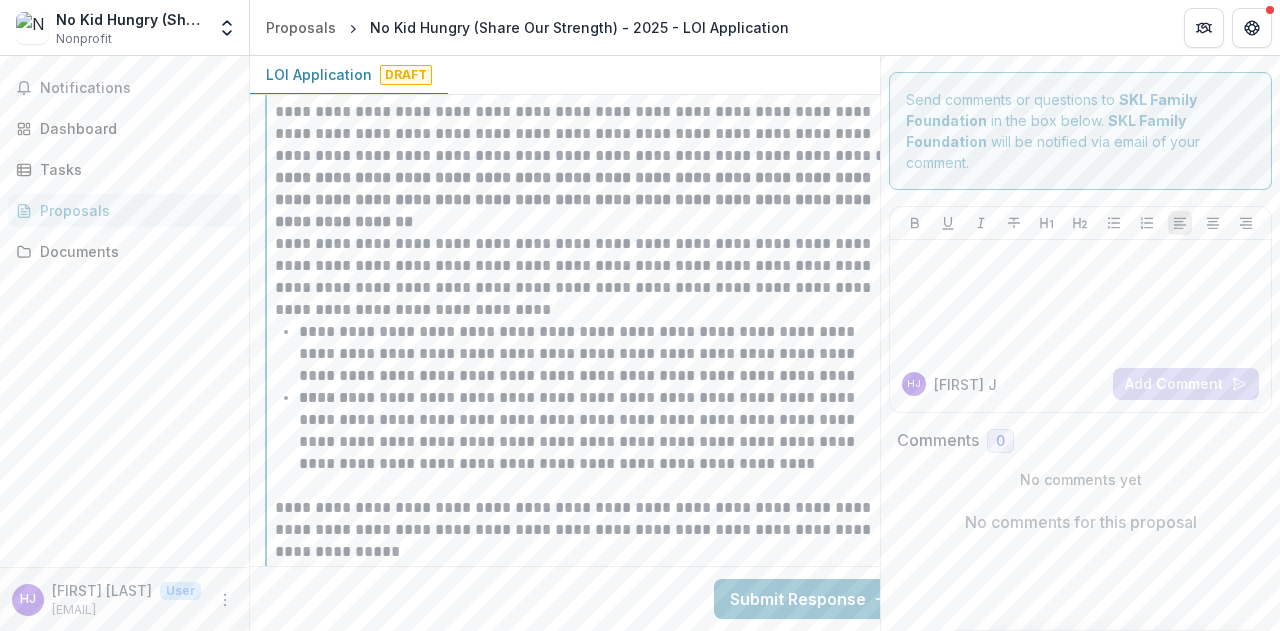 scroll, scrollTop: 6200, scrollLeft: 0, axis: vertical 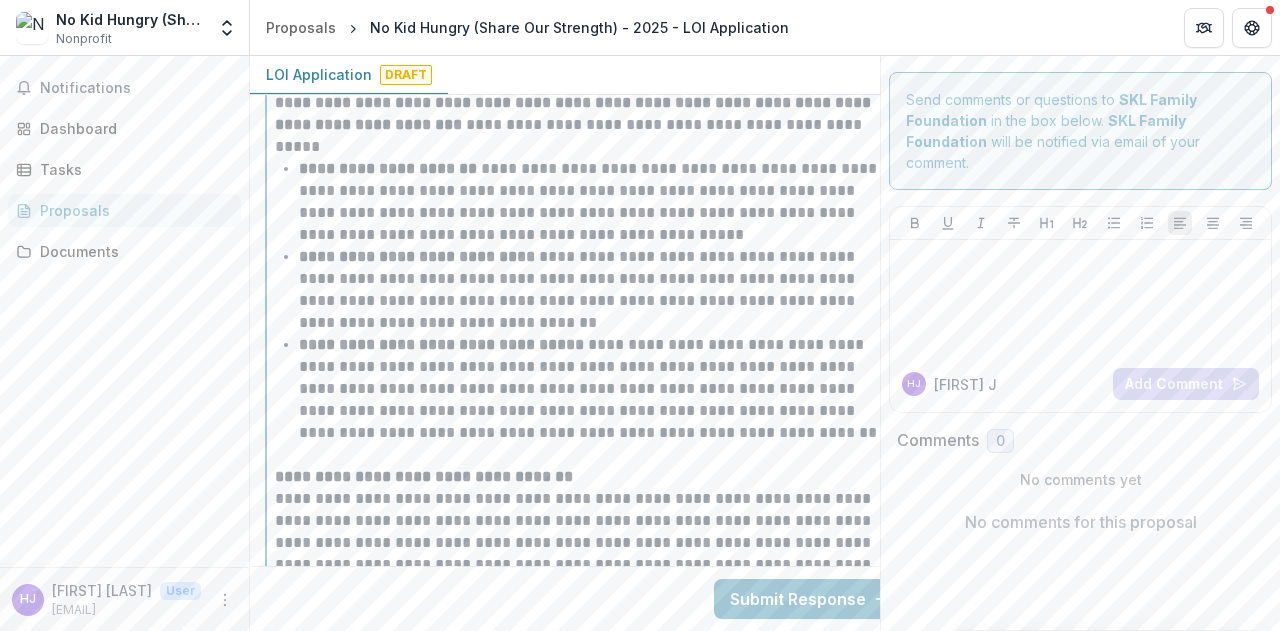 click at bounding box center (586, 455) 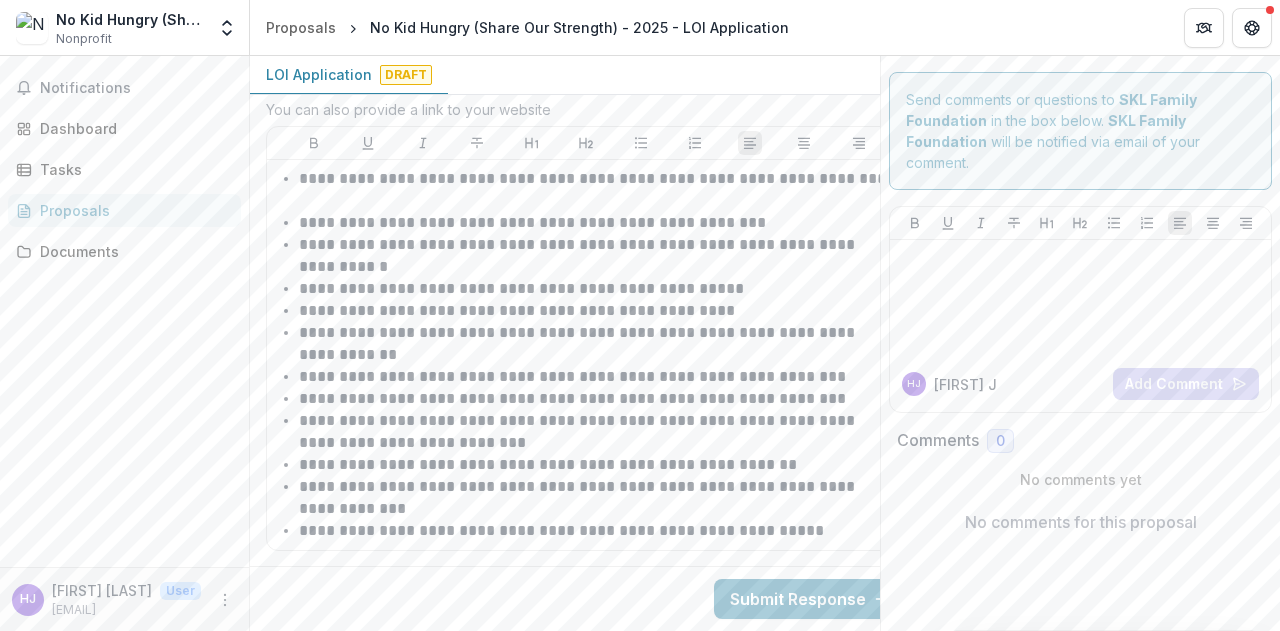 scroll, scrollTop: 9770, scrollLeft: 0, axis: vertical 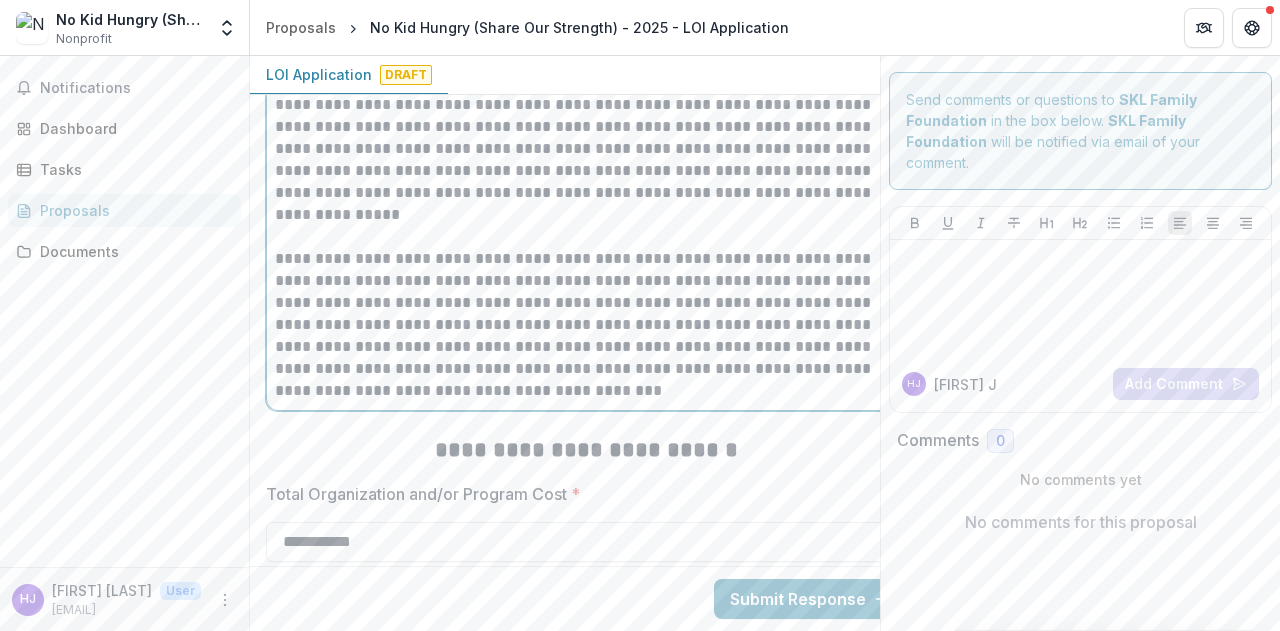 click on "**********" at bounding box center [586, 149] 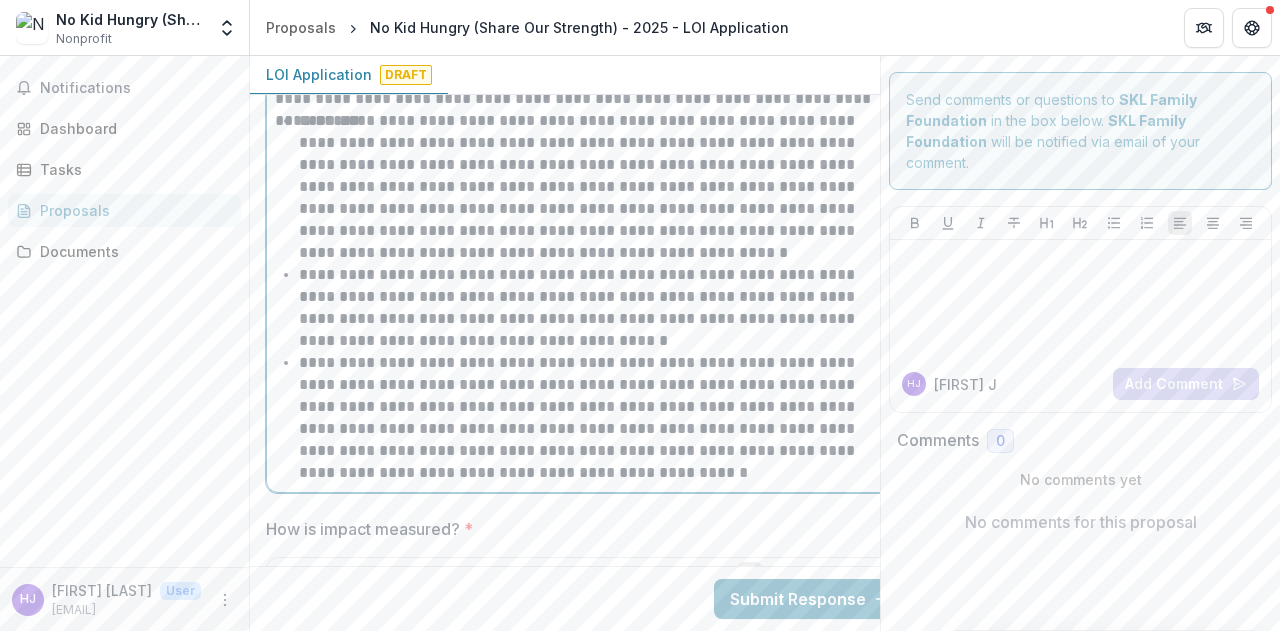 click on "**********" at bounding box center [586, -902] 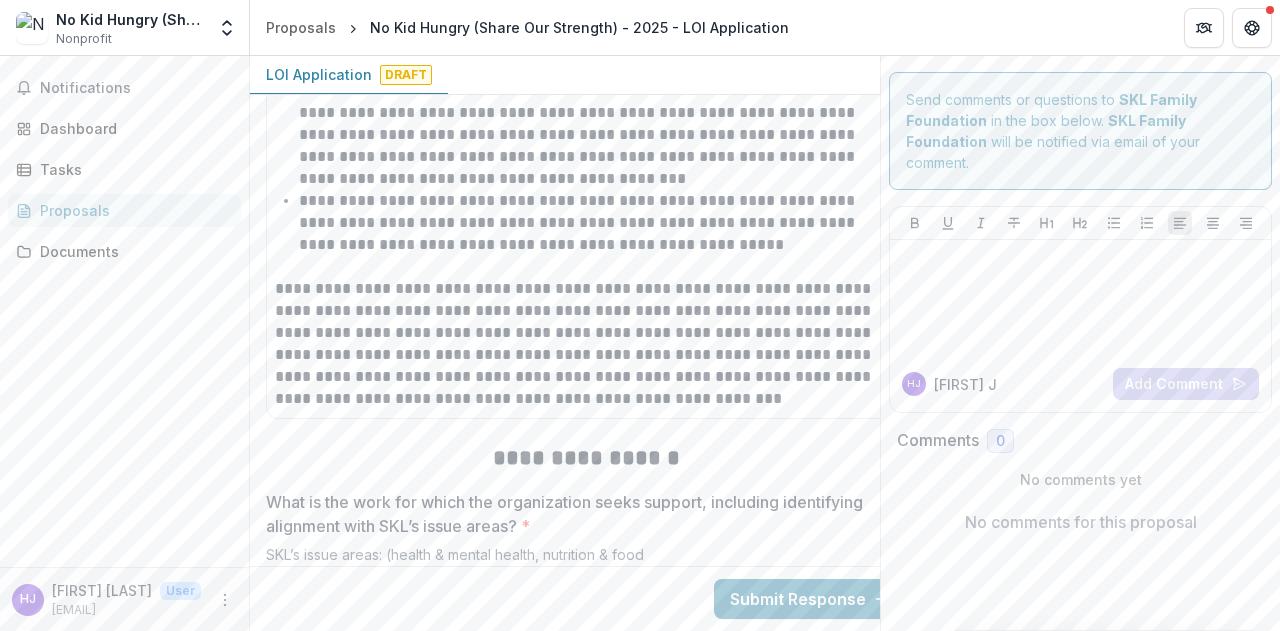 scroll, scrollTop: 1750, scrollLeft: 0, axis: vertical 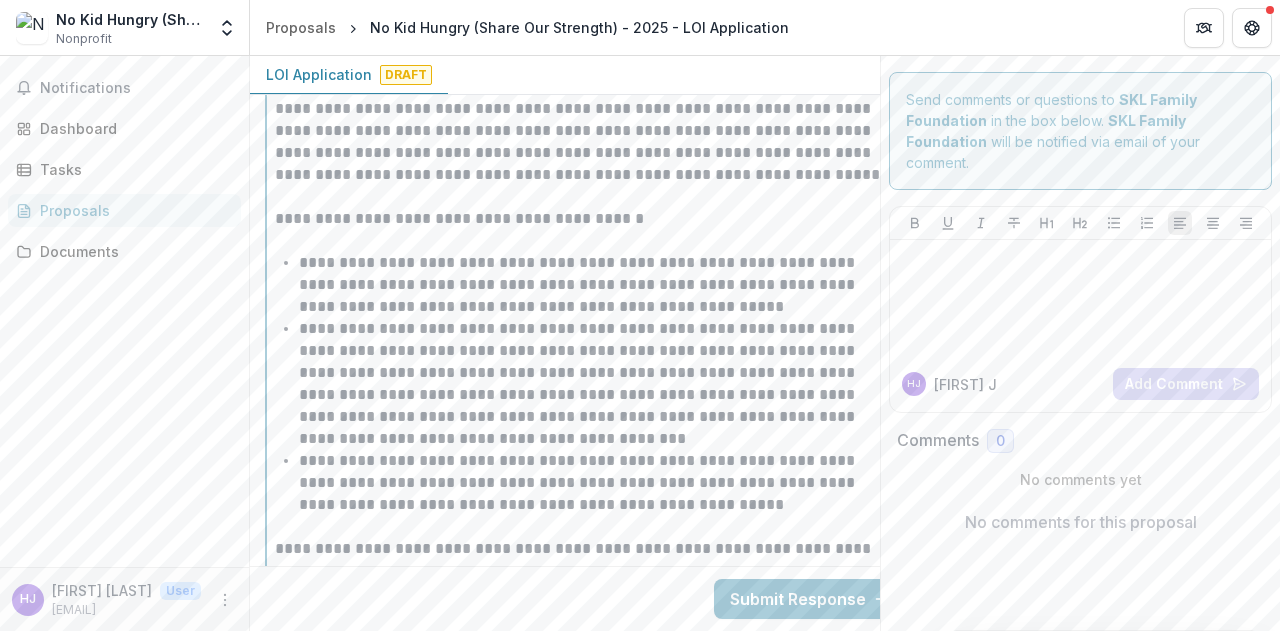click on "**********" at bounding box center [598, 285] 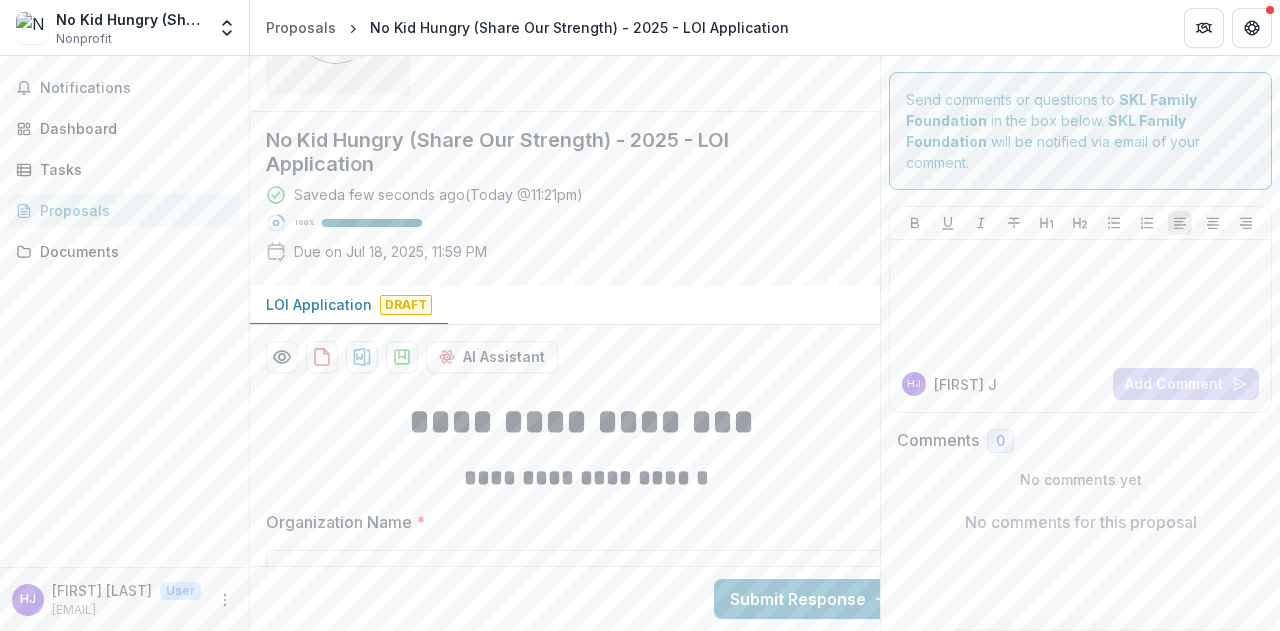 scroll, scrollTop: 104, scrollLeft: 0, axis: vertical 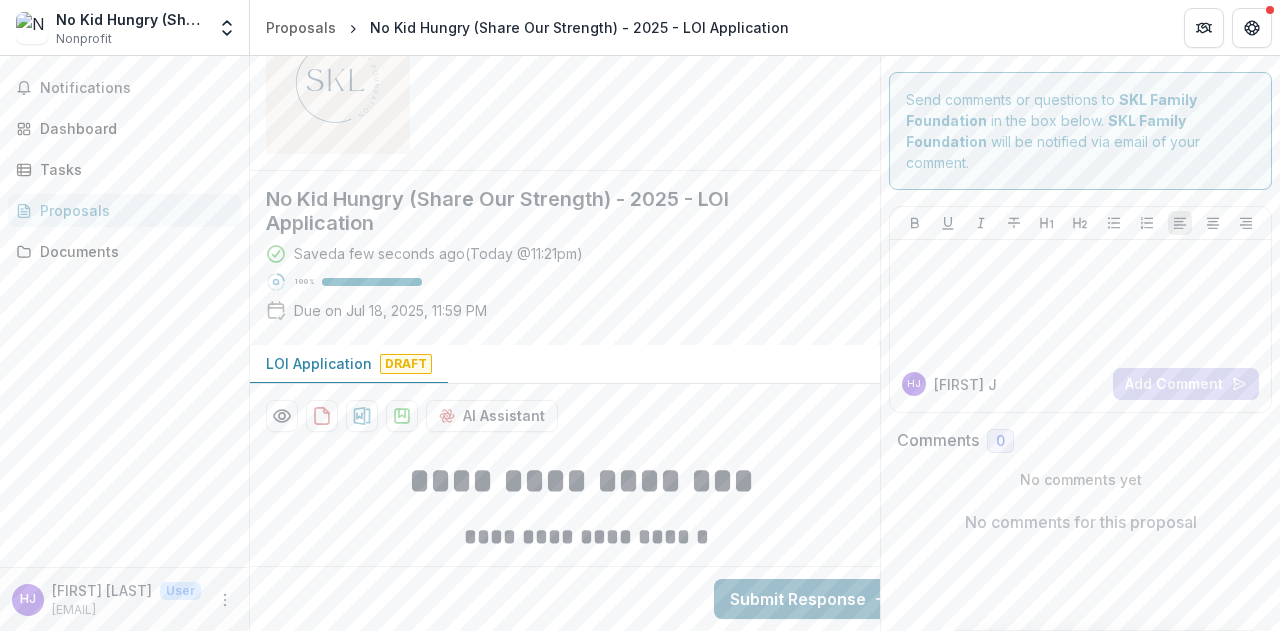 click on "Submit Response" at bounding box center [810, 599] 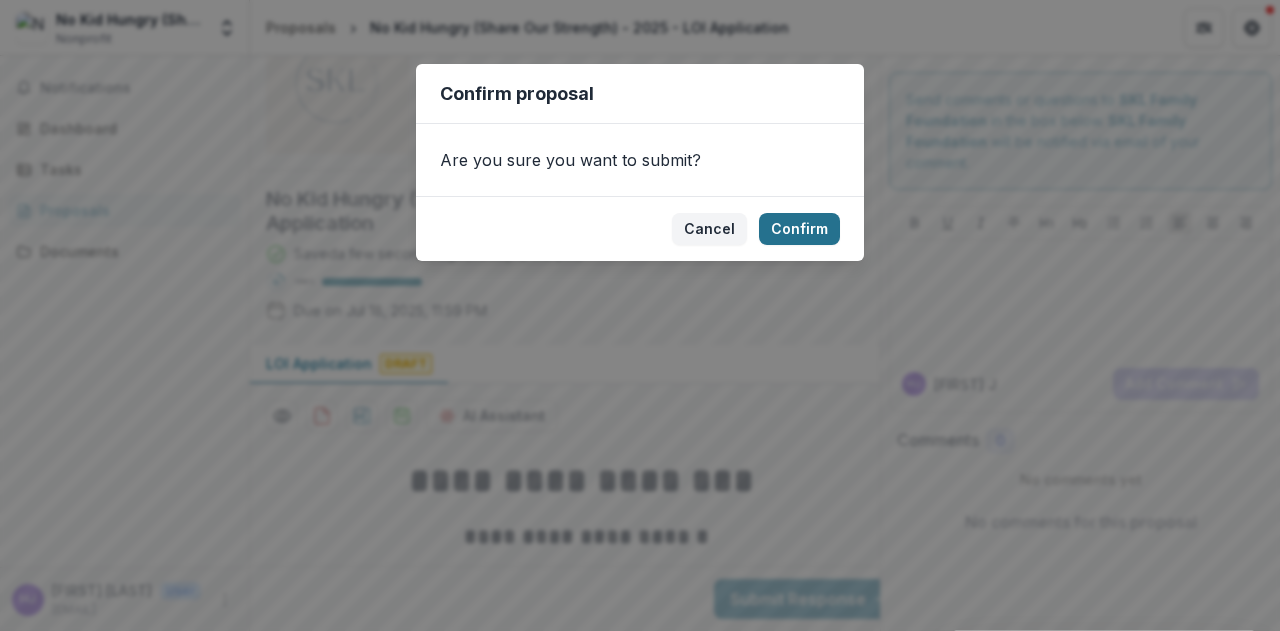 click on "Confirm" at bounding box center [799, 229] 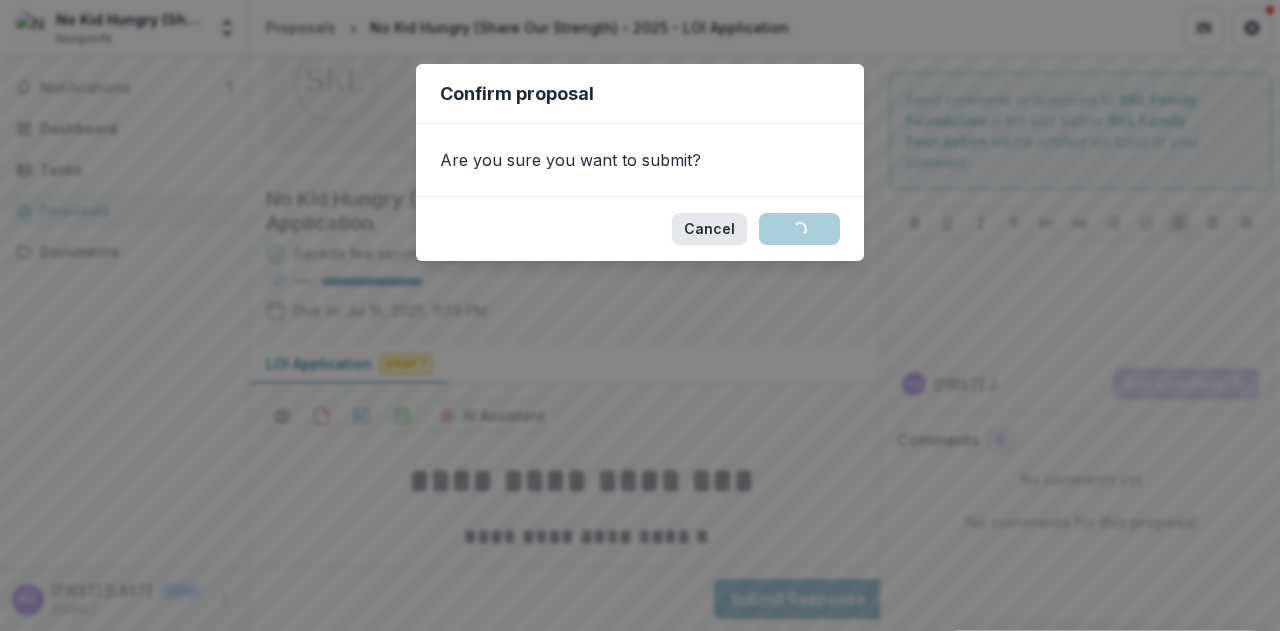 click on "Cancel" at bounding box center [709, 229] 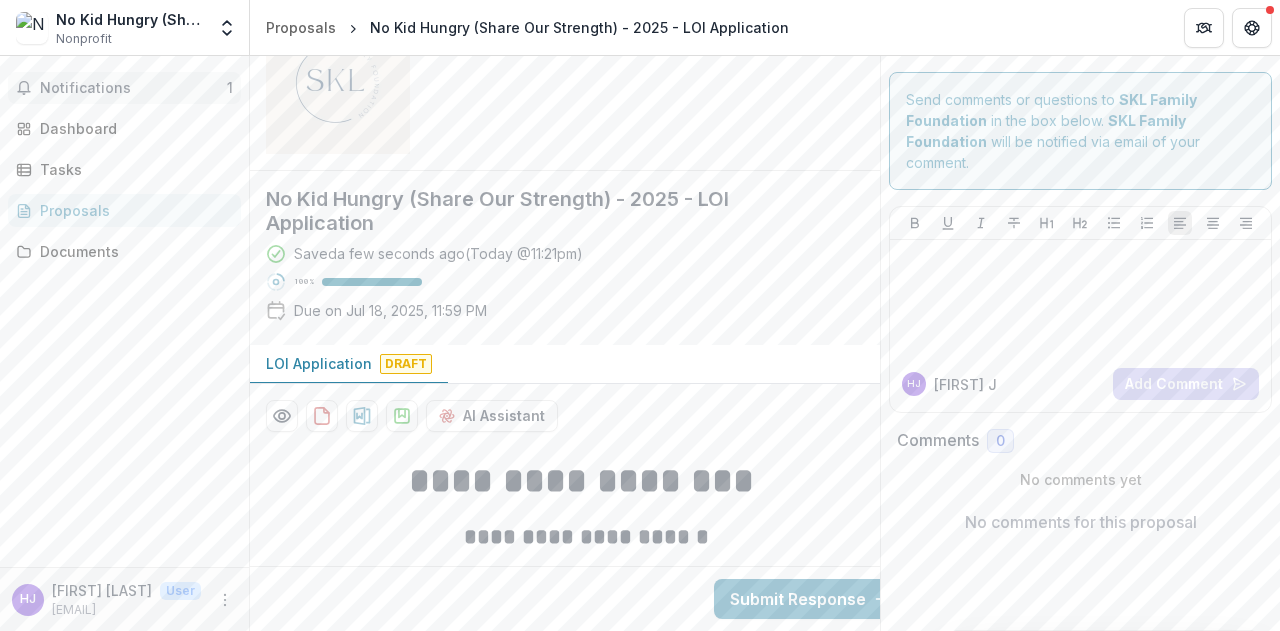 click on "Notifications" at bounding box center (133, 88) 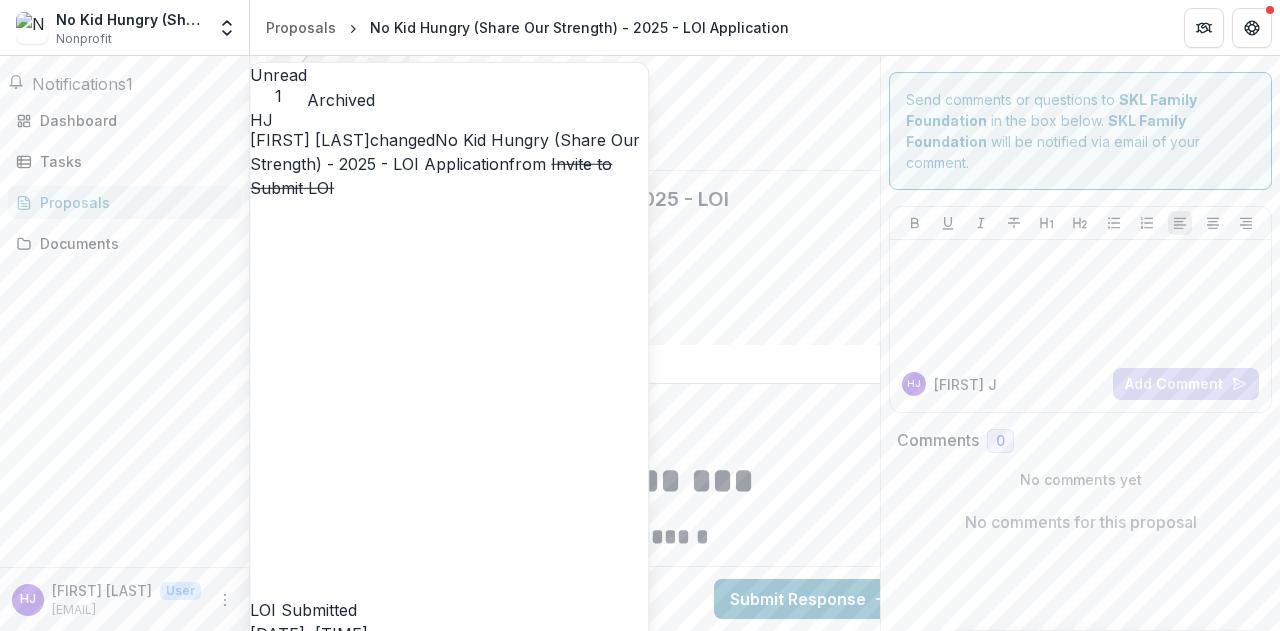 click on "Mark all as read" at bounding box center (323, 658) 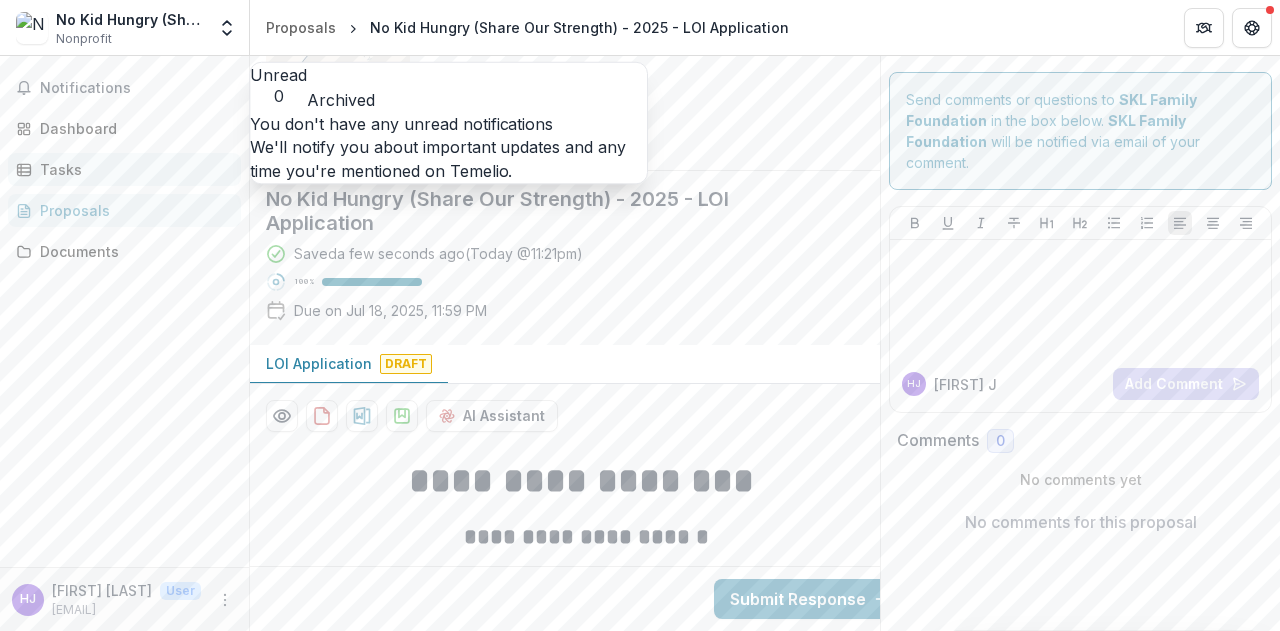 click on "Tasks" at bounding box center (132, 169) 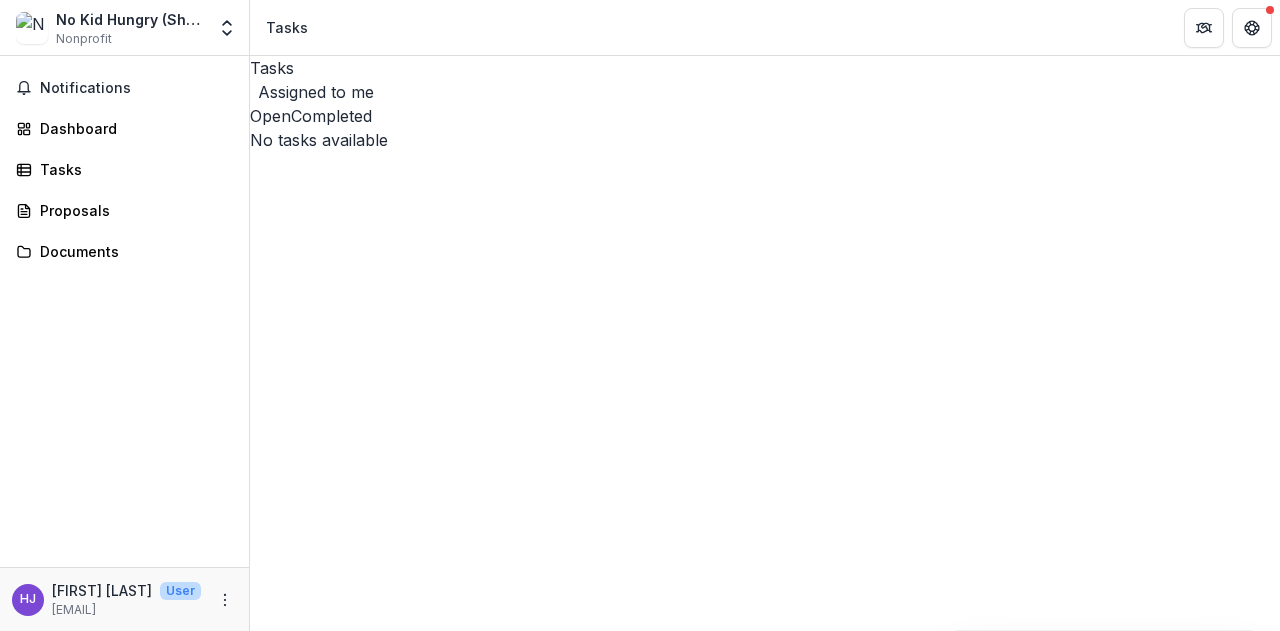 click on "Completed" at bounding box center (331, 116) 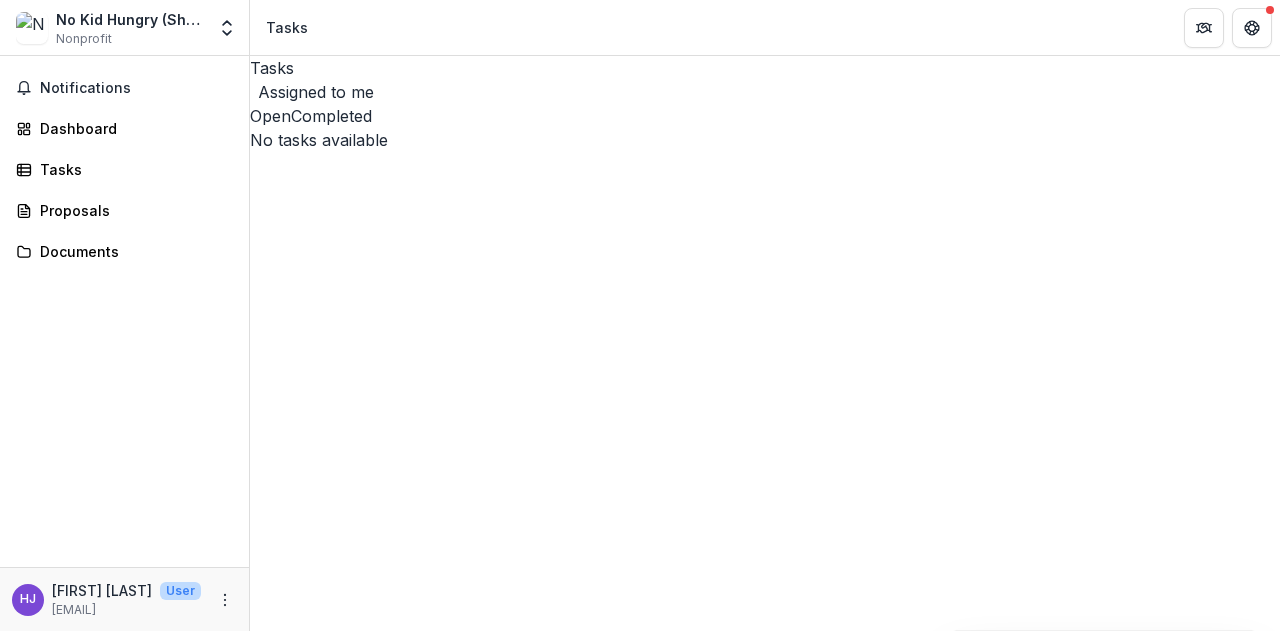 click on "Tasks Assigned to me Open Completed No tasks available No tasks available" at bounding box center [765, 104] 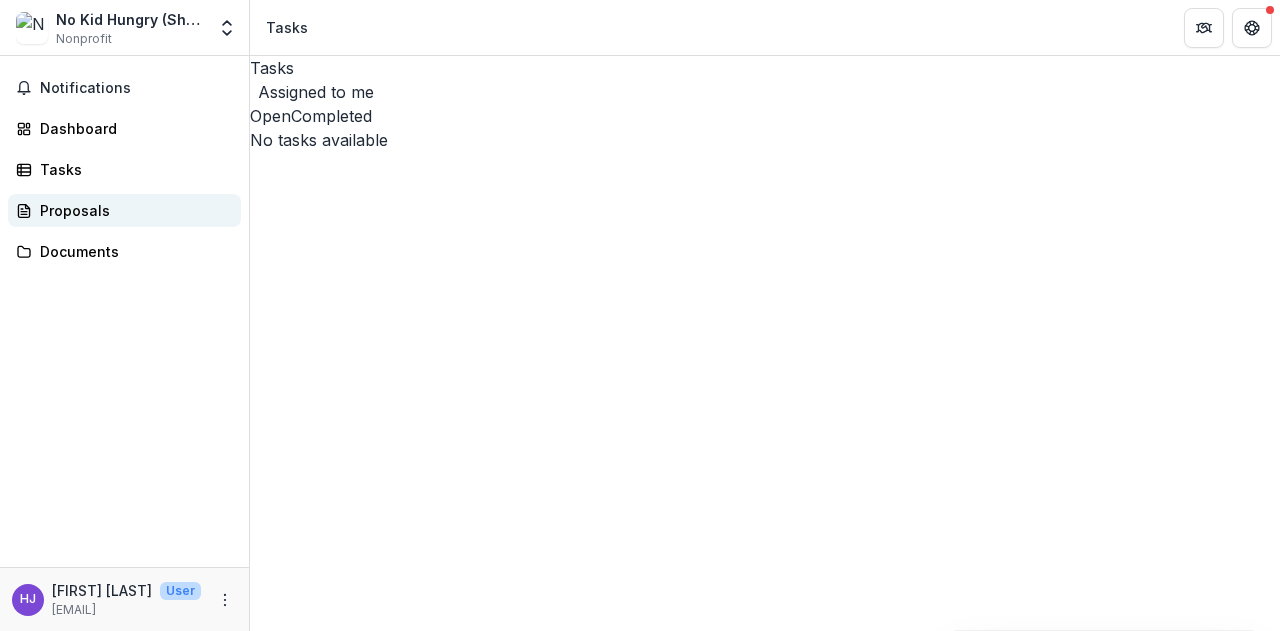 click on "Proposals" at bounding box center [132, 210] 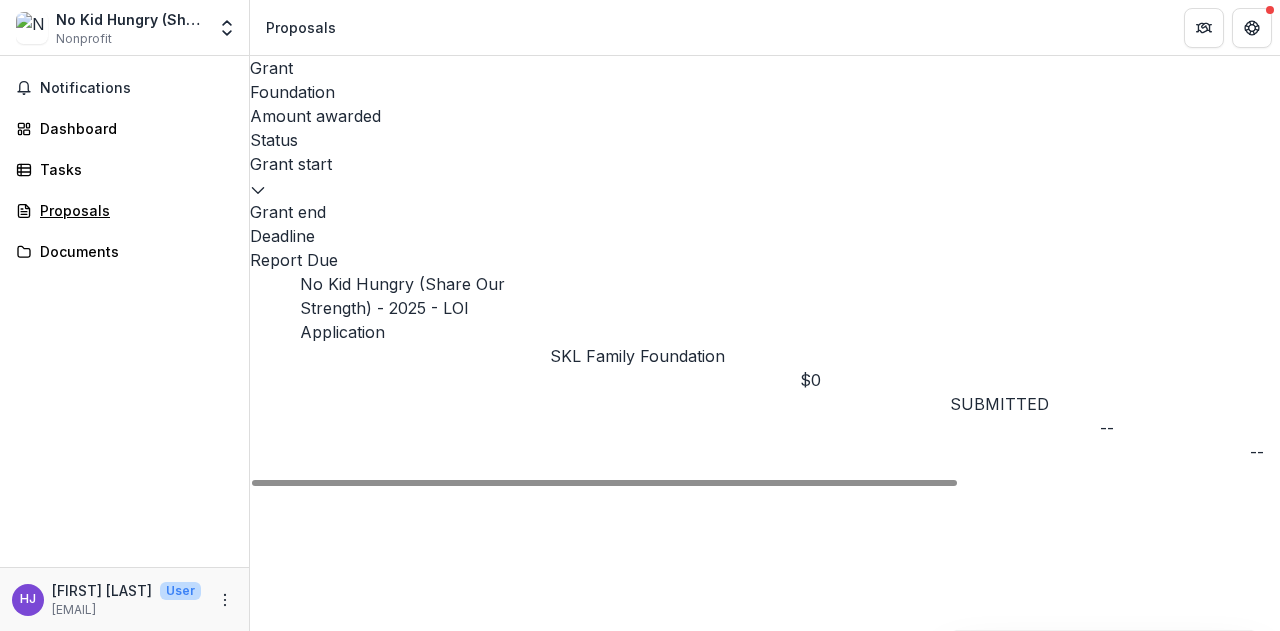scroll, scrollTop: 0, scrollLeft: 0, axis: both 